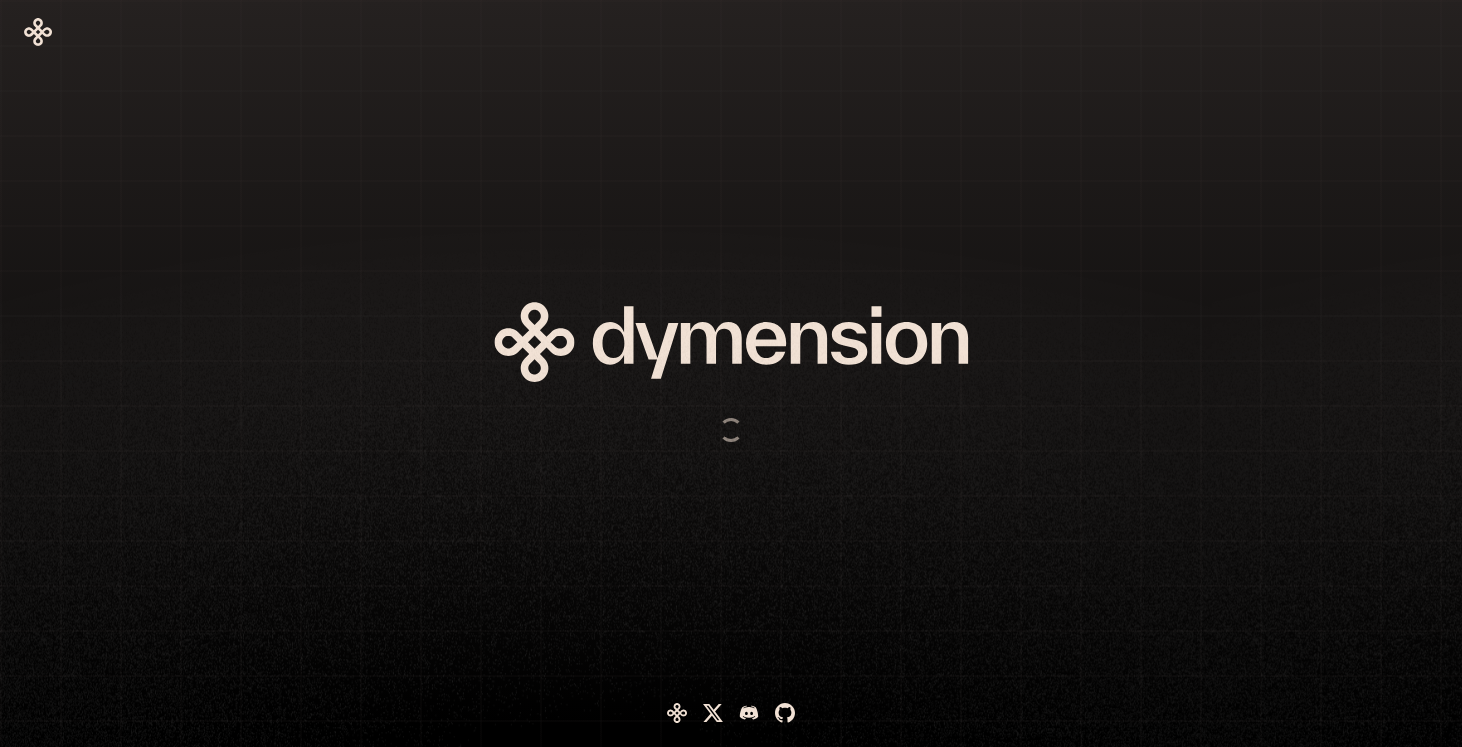 scroll, scrollTop: 0, scrollLeft: 0, axis: both 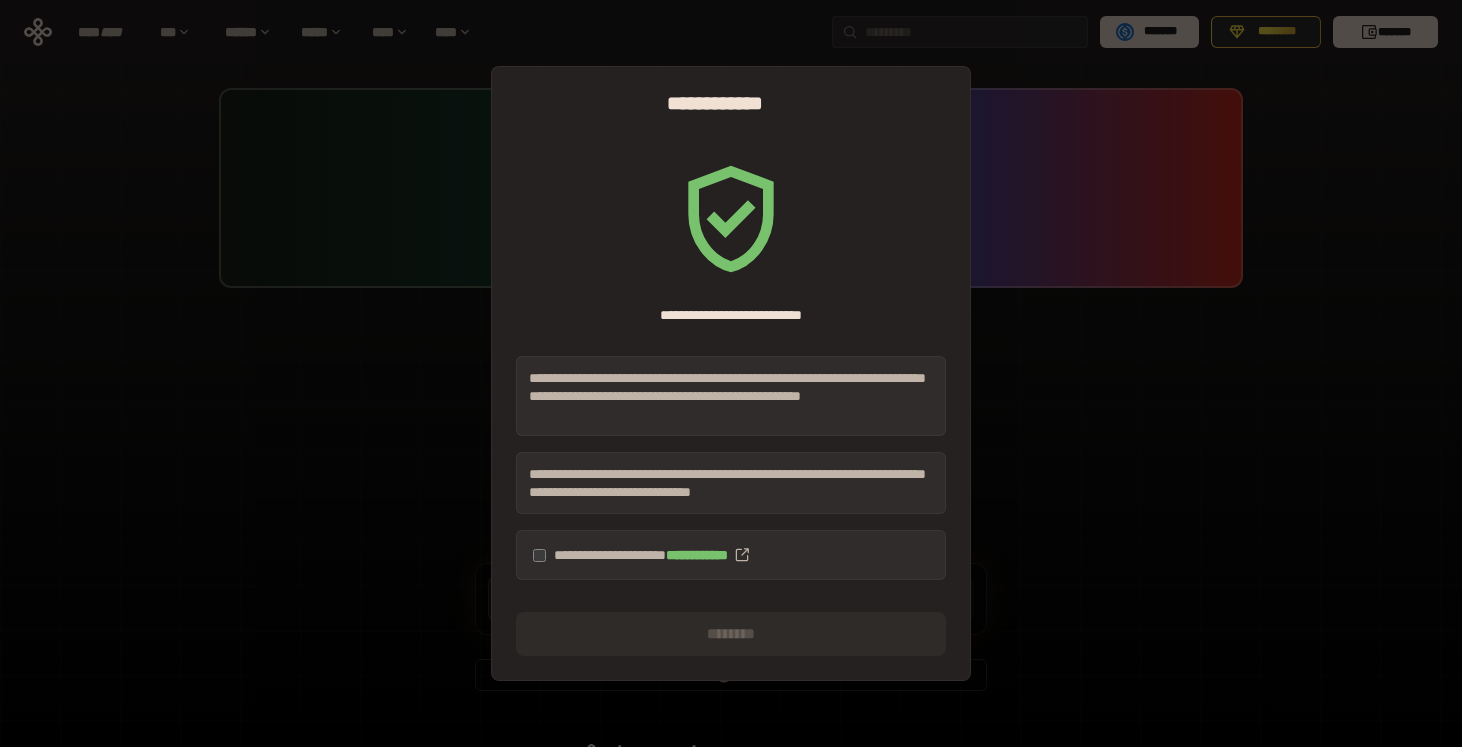 click on "**********" at bounding box center (731, 555) 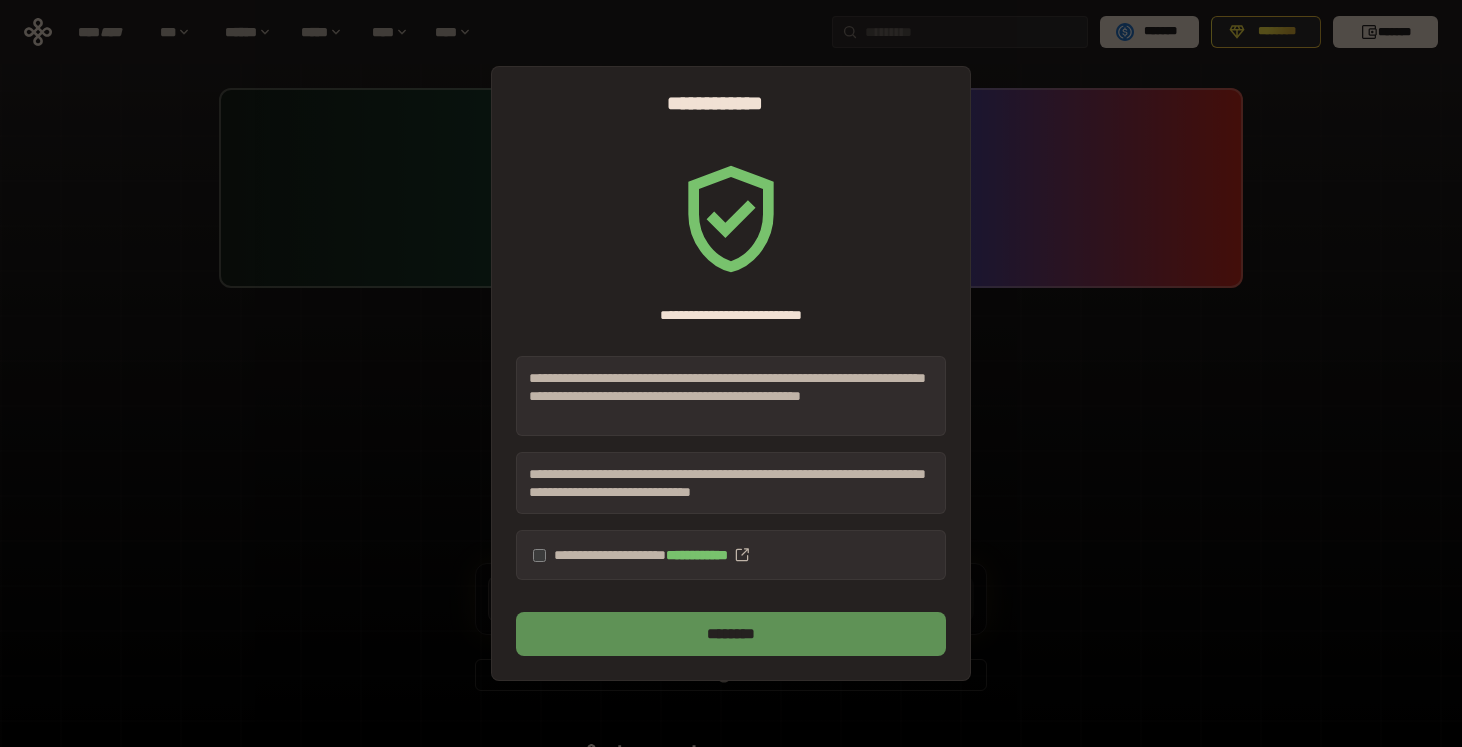 click on "********" at bounding box center (731, 634) 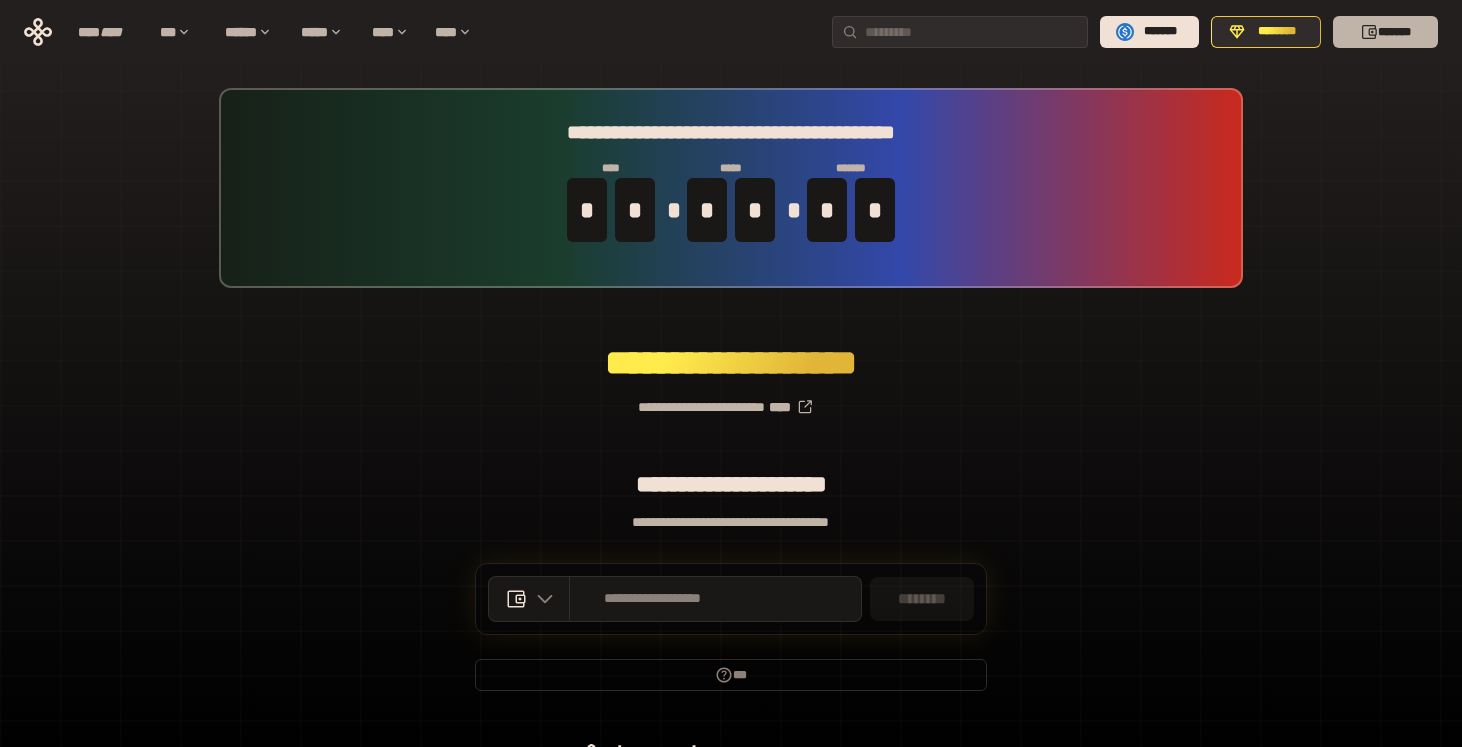 click 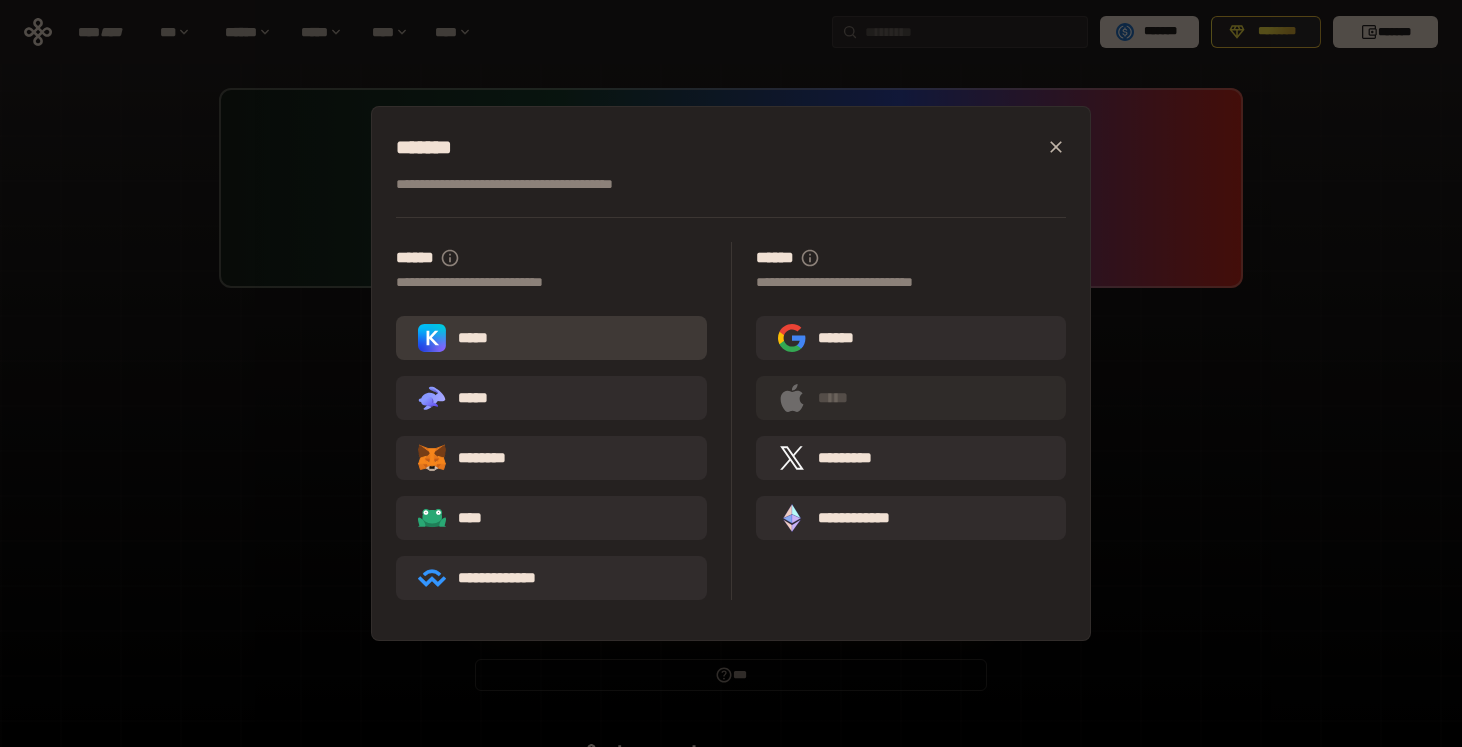 click on "*****" at bounding box center (551, 338) 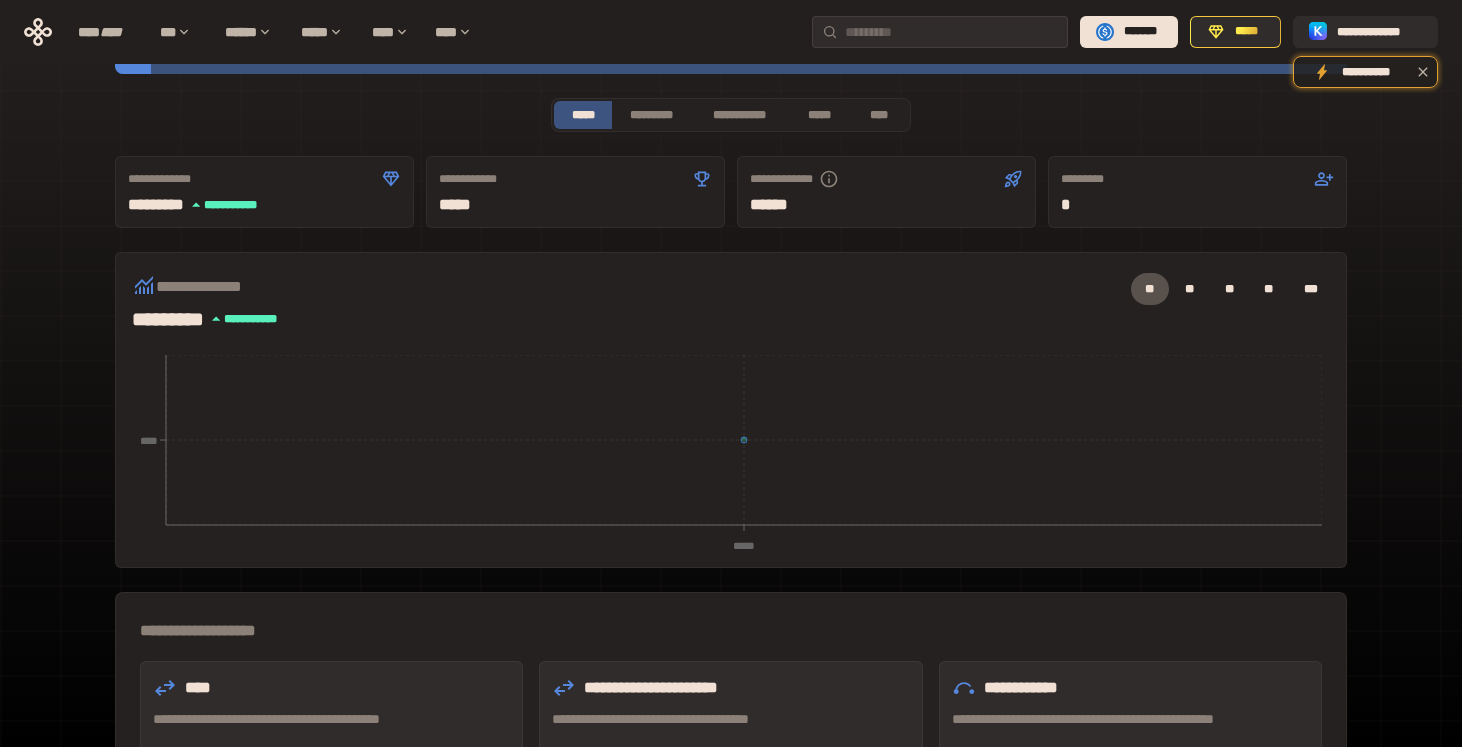 scroll, scrollTop: 0, scrollLeft: 0, axis: both 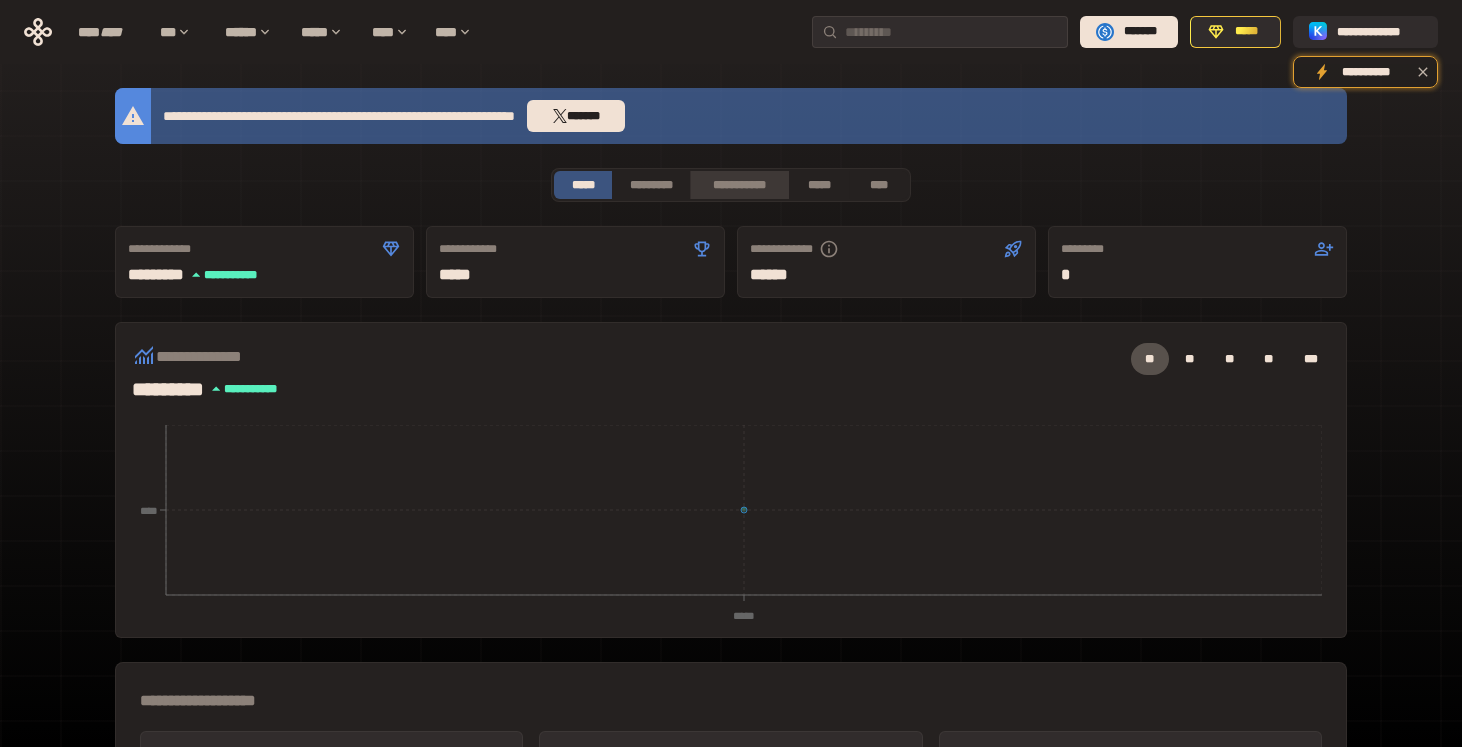 click on "**********" at bounding box center (739, 185) 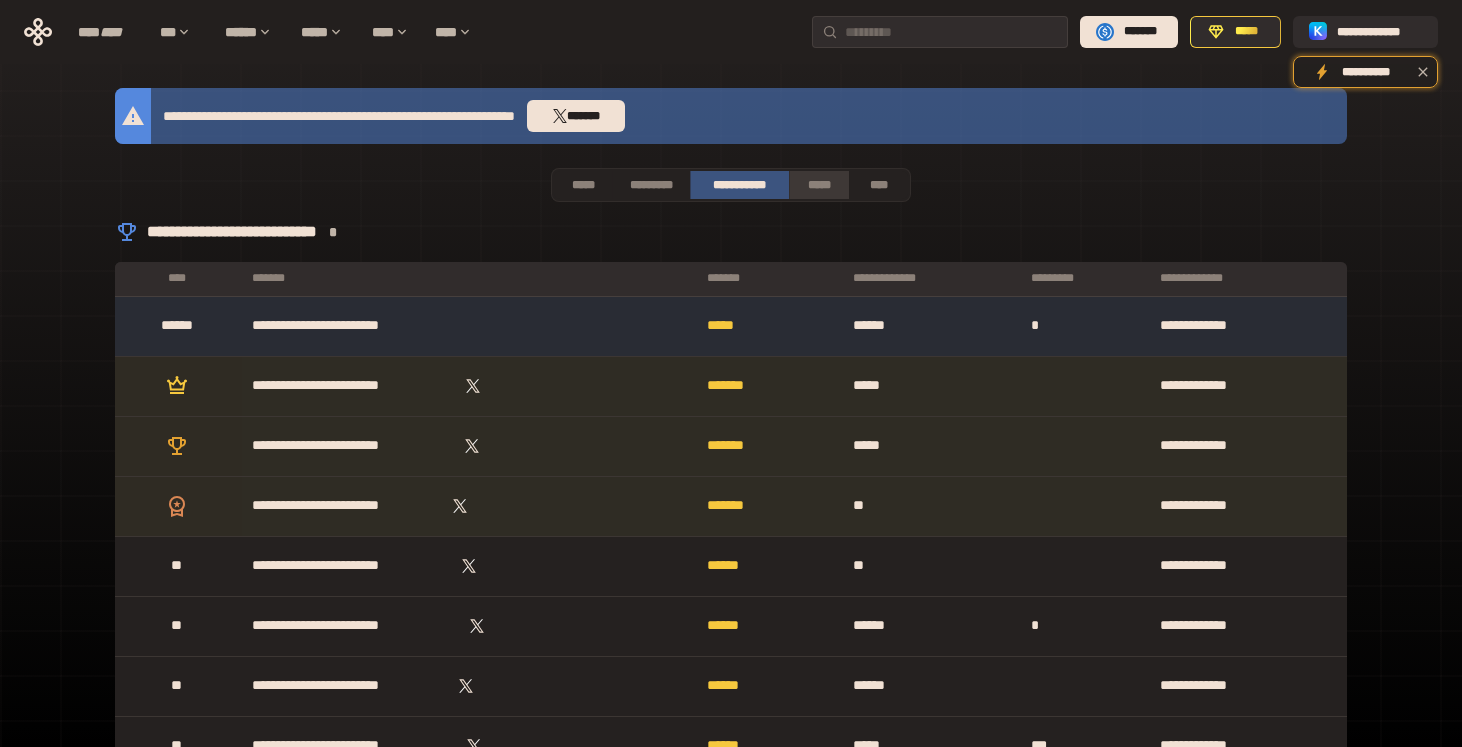click on "*****" at bounding box center [818, 185] 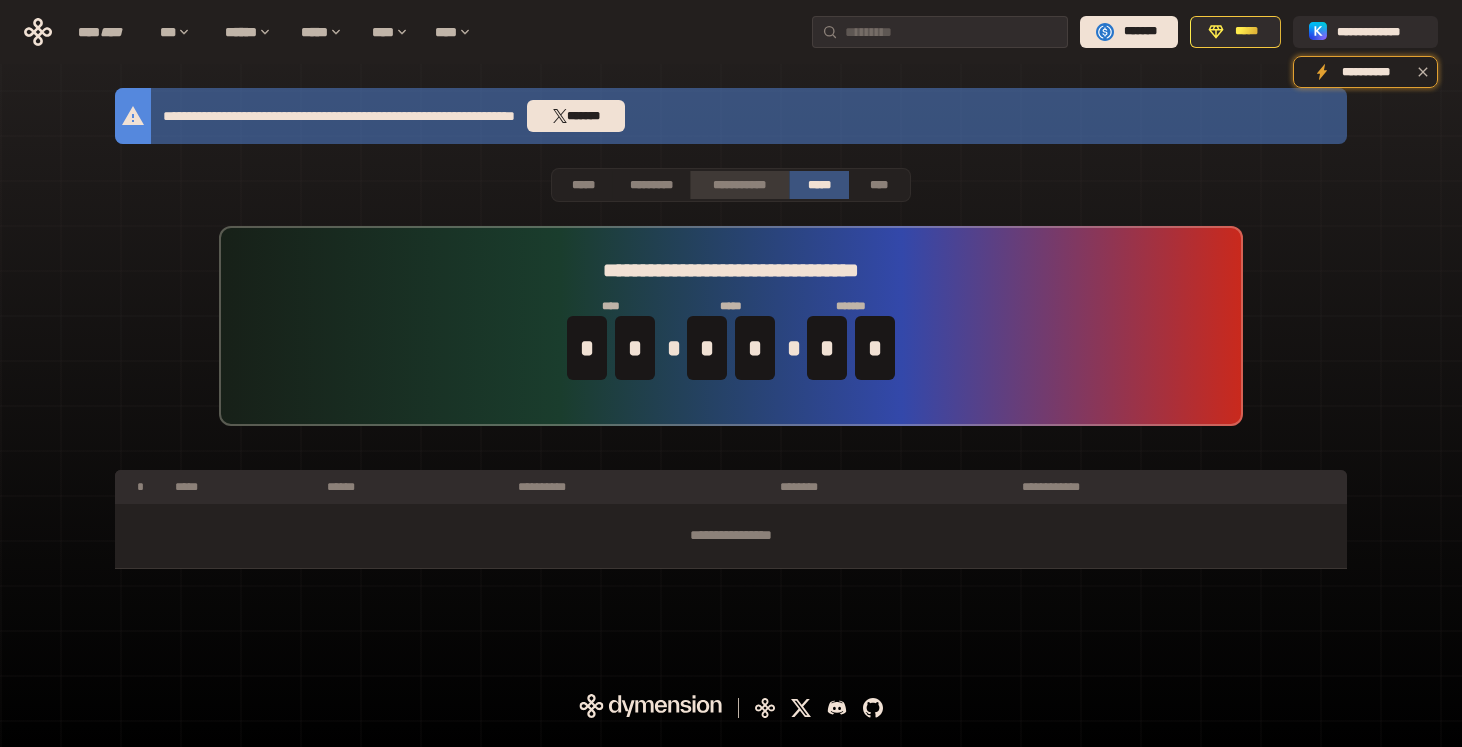 click on "**********" at bounding box center [739, 185] 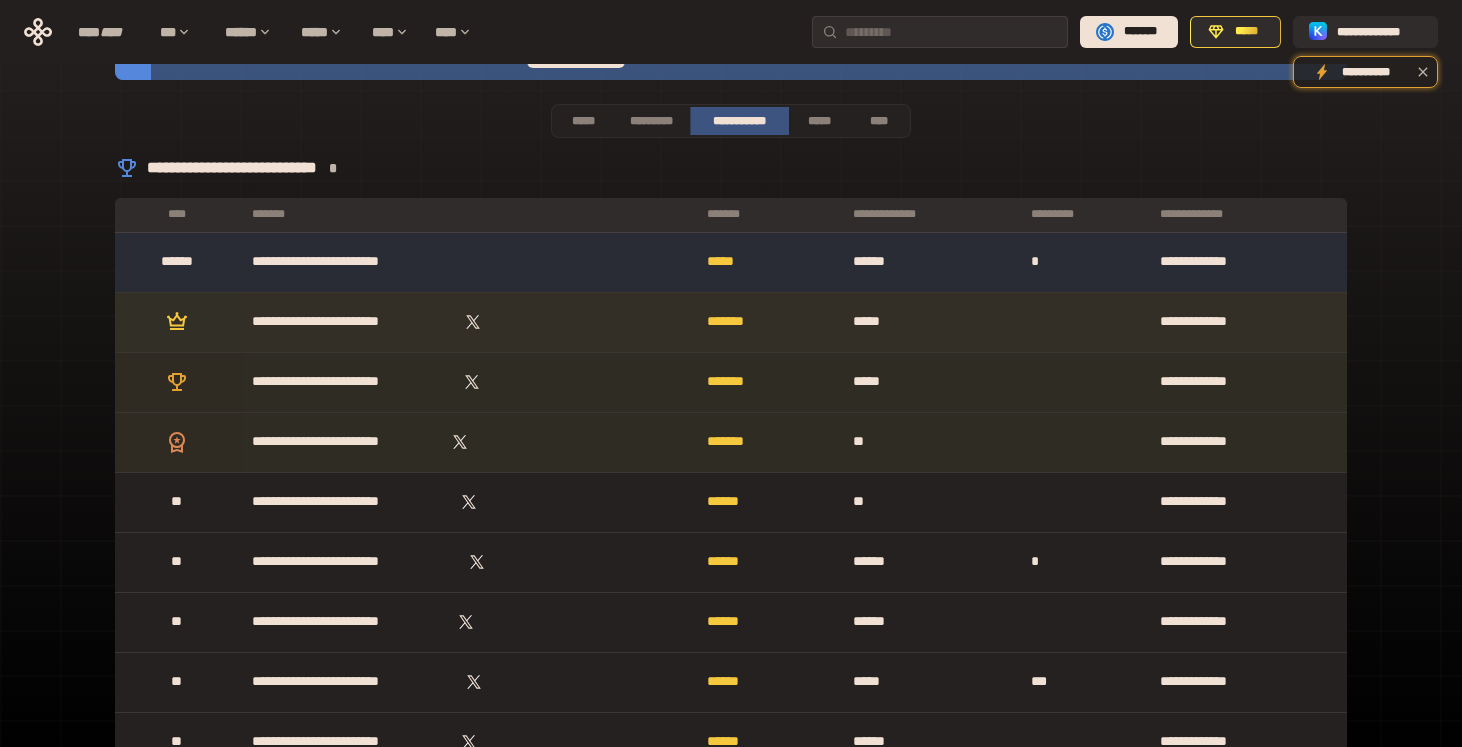 scroll, scrollTop: 0, scrollLeft: 0, axis: both 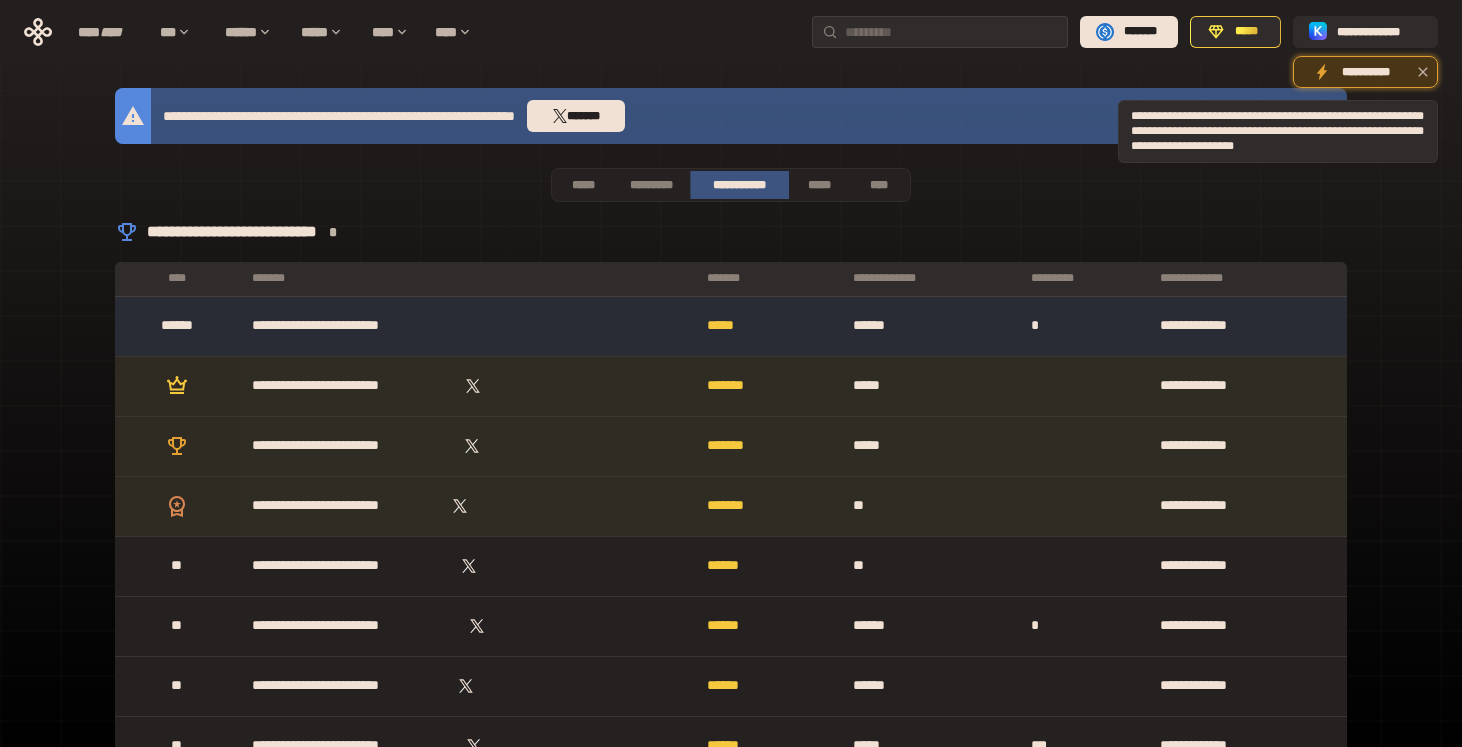 click 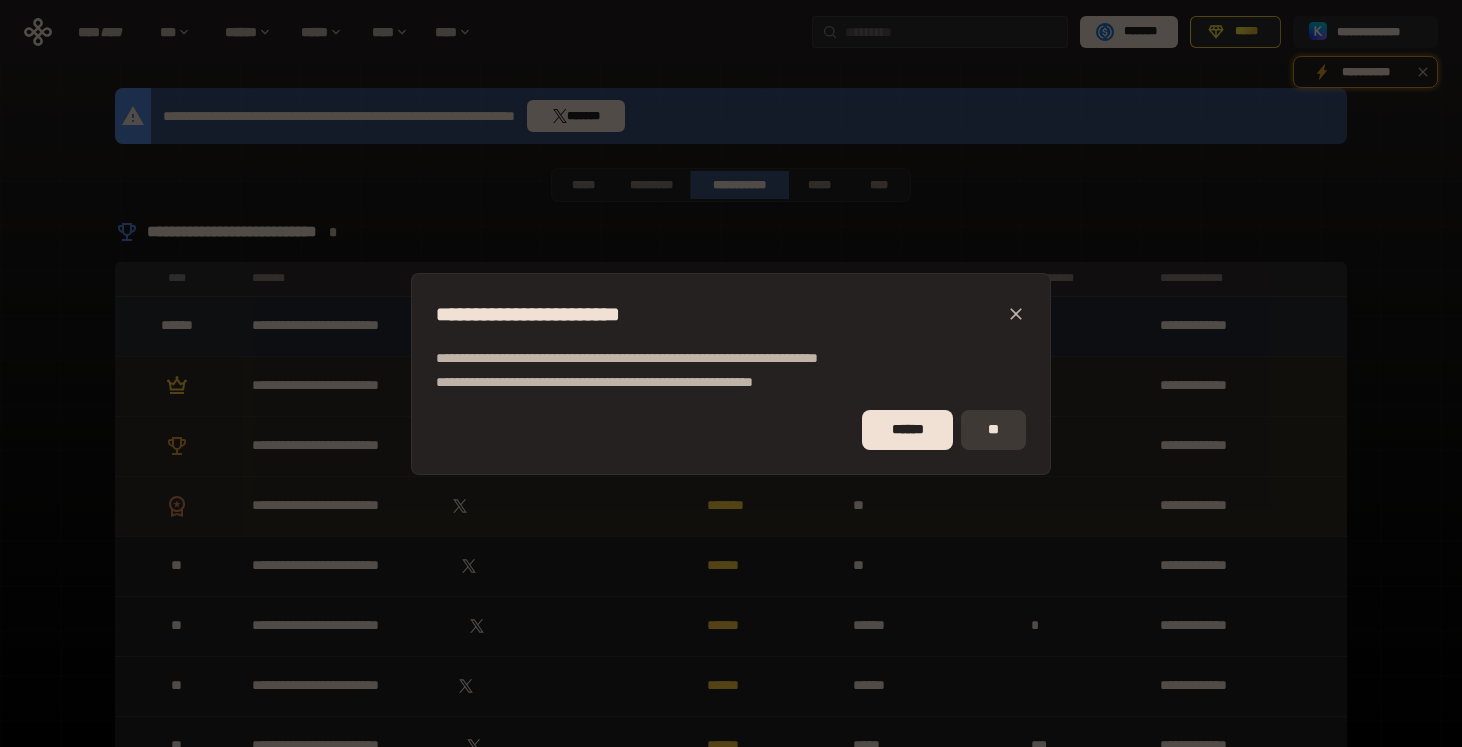 click on "**" at bounding box center [993, 430] 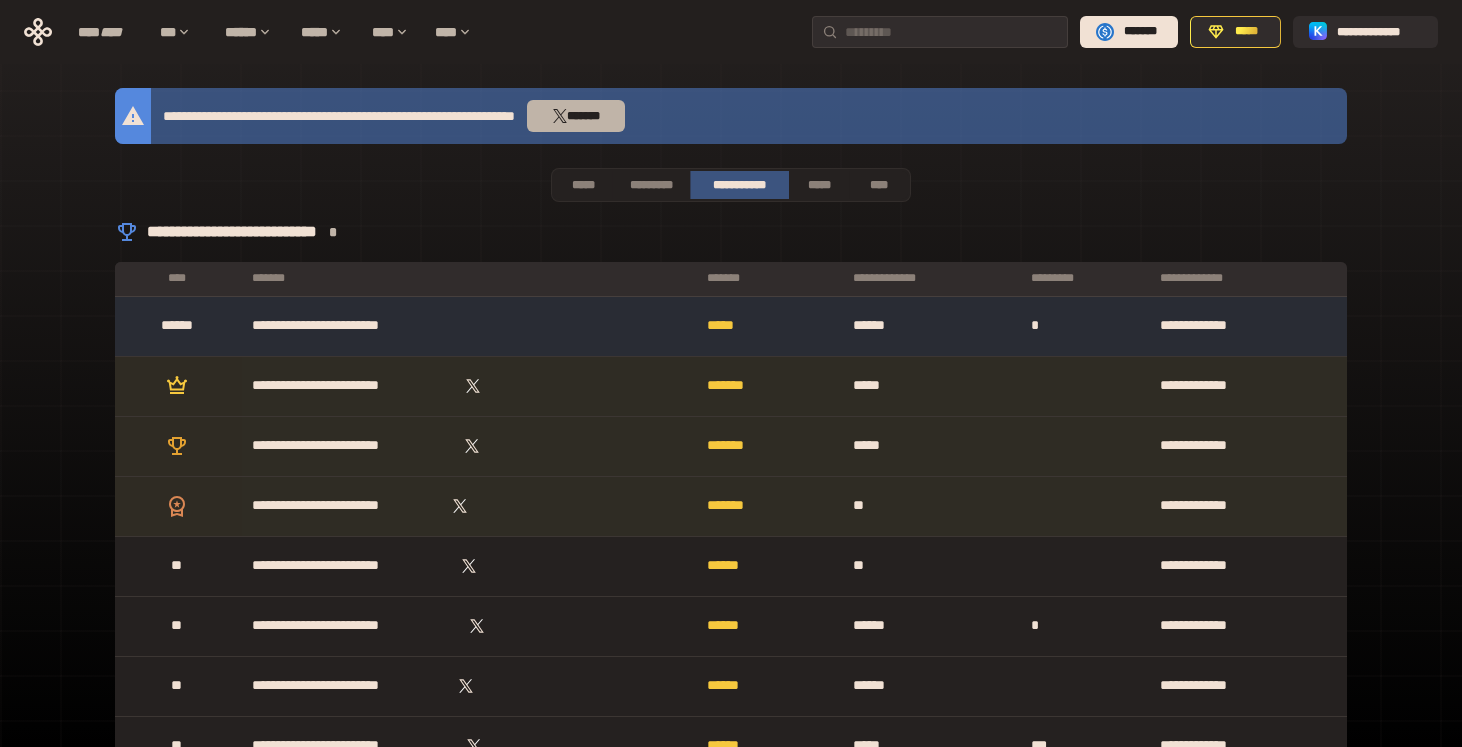 click on "*******" at bounding box center (576, 116) 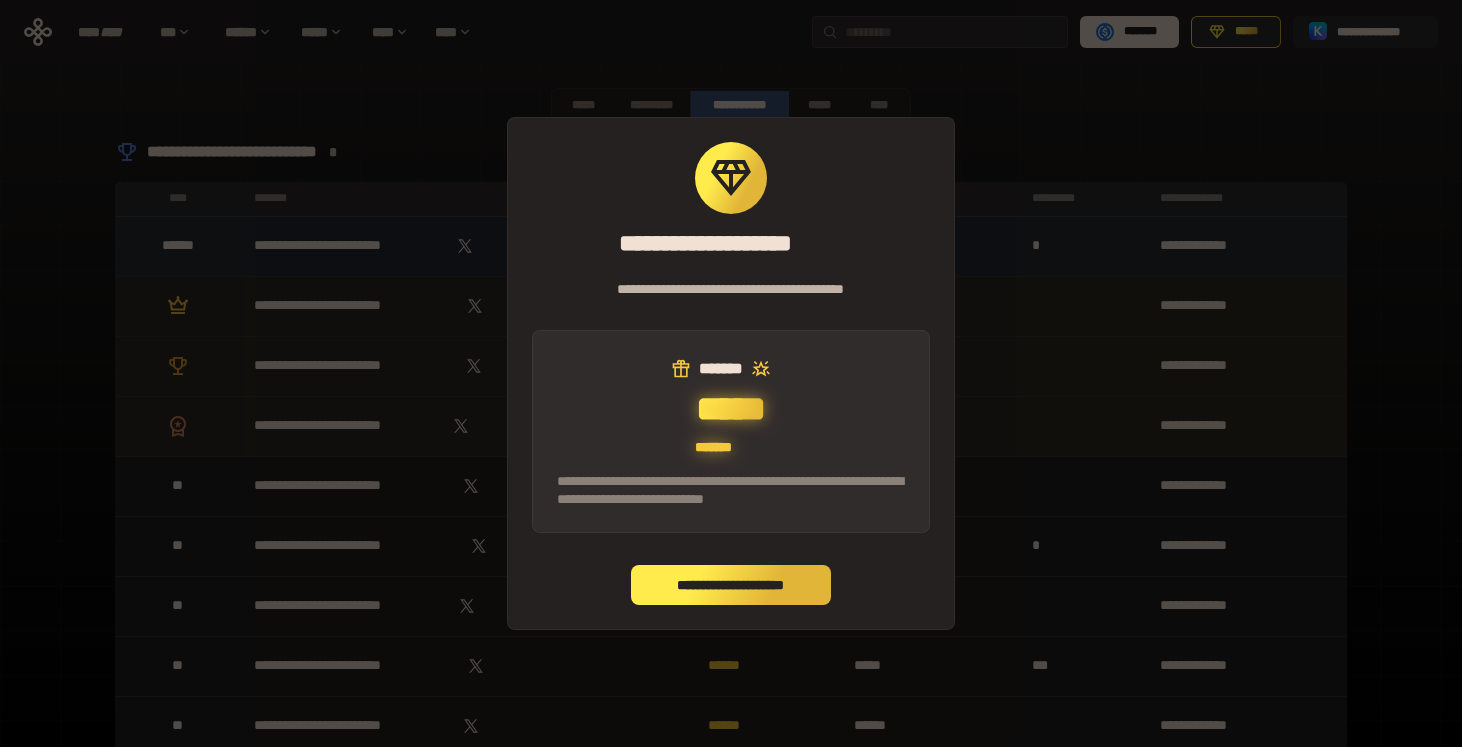 click on "**********" at bounding box center (731, 585) 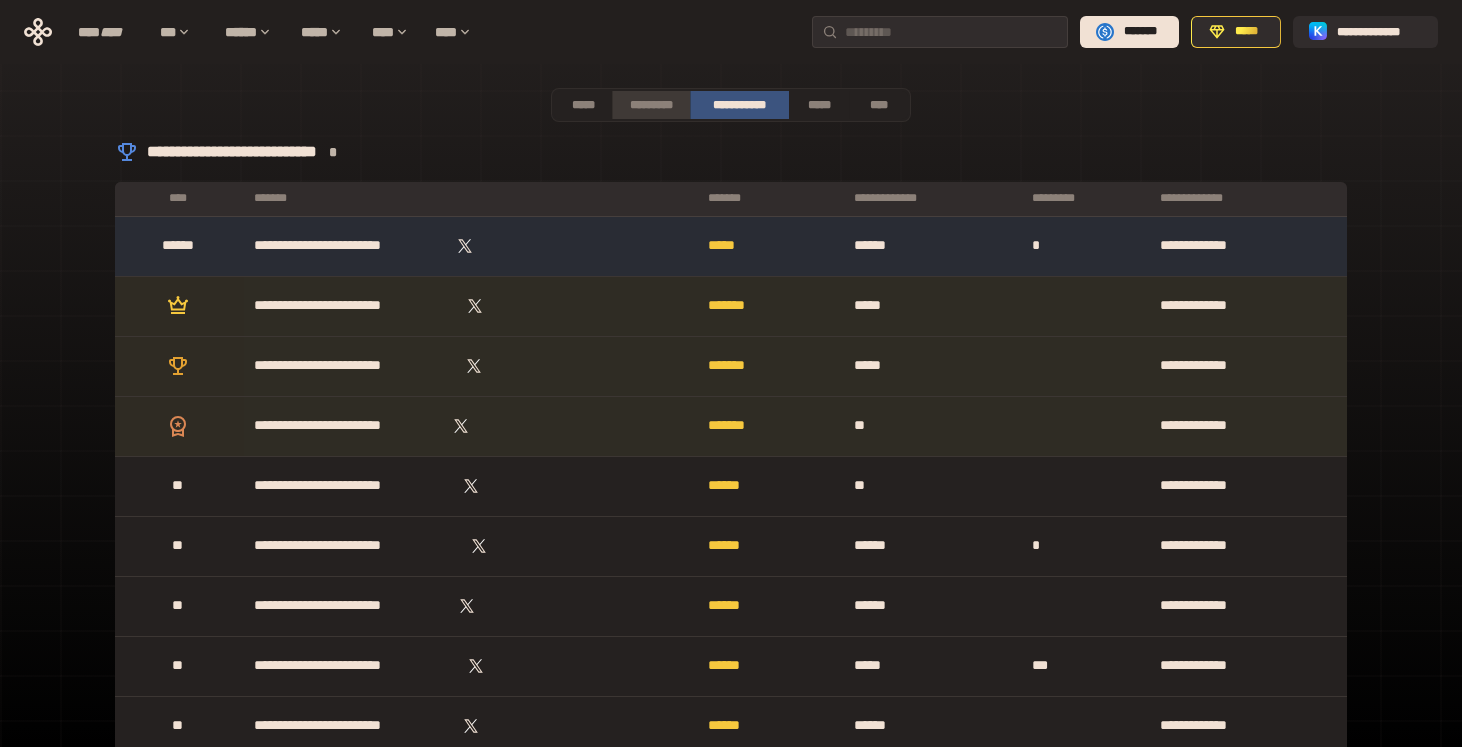 click on "*********" at bounding box center [650, 105] 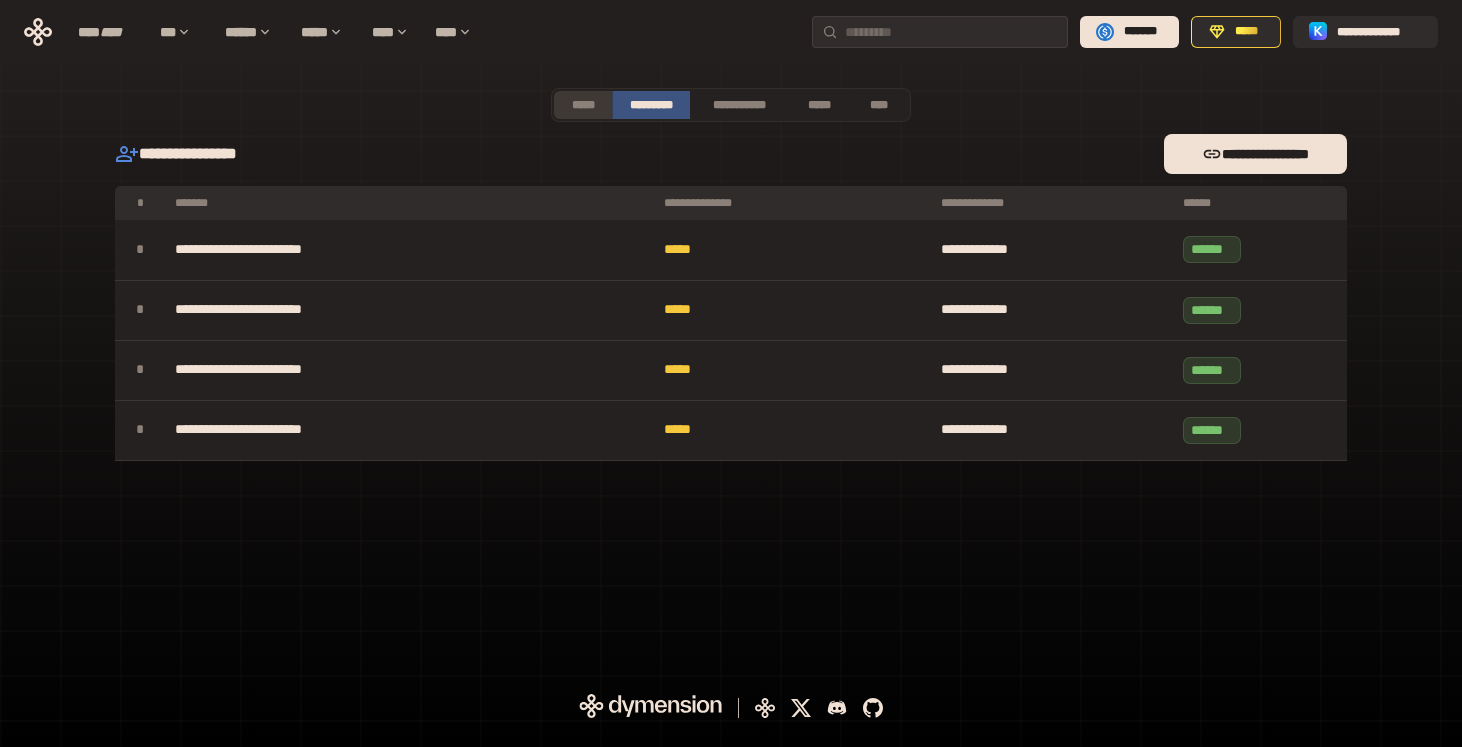 click on "*****" at bounding box center [583, 105] 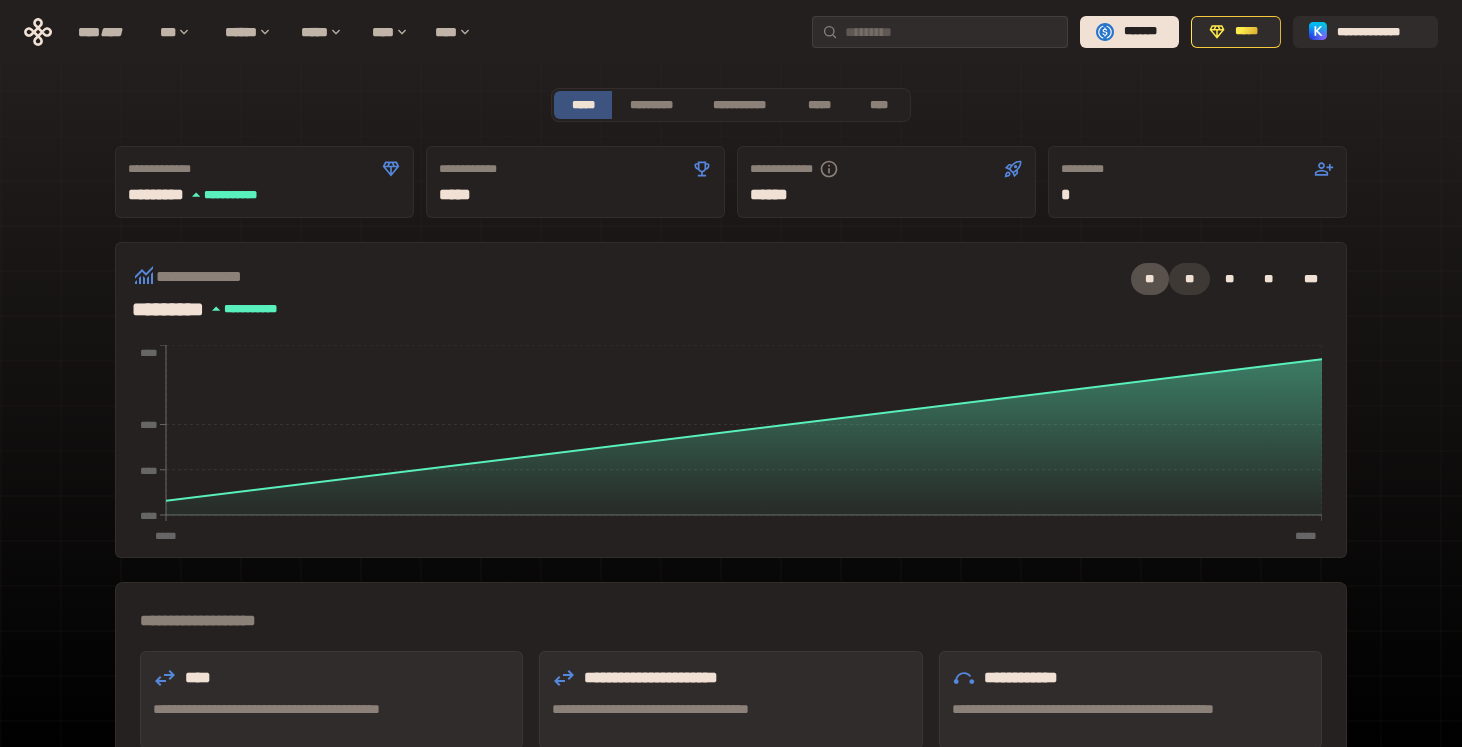 click on "**" at bounding box center [1189, 279] 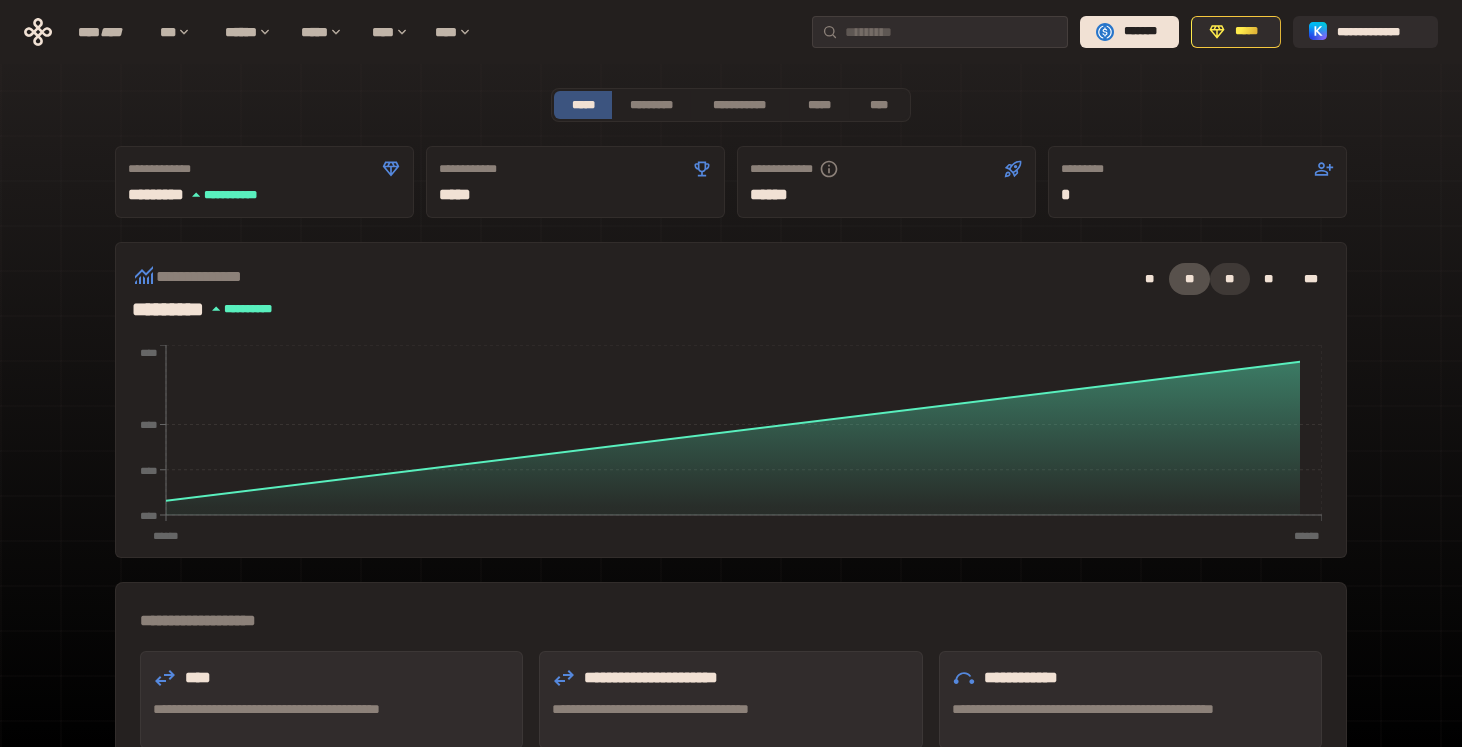 click on "**" at bounding box center [1230, 279] 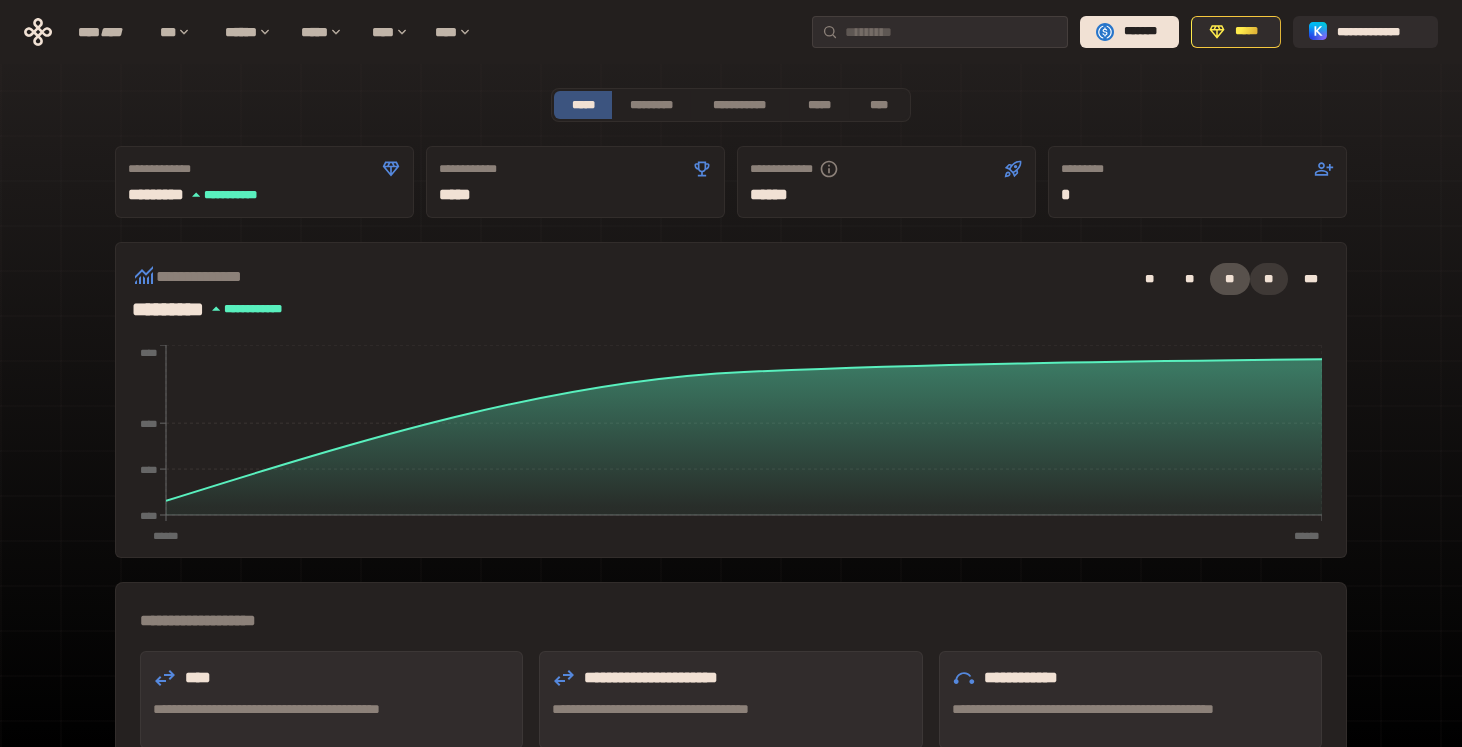 click on "**" at bounding box center (1269, 279) 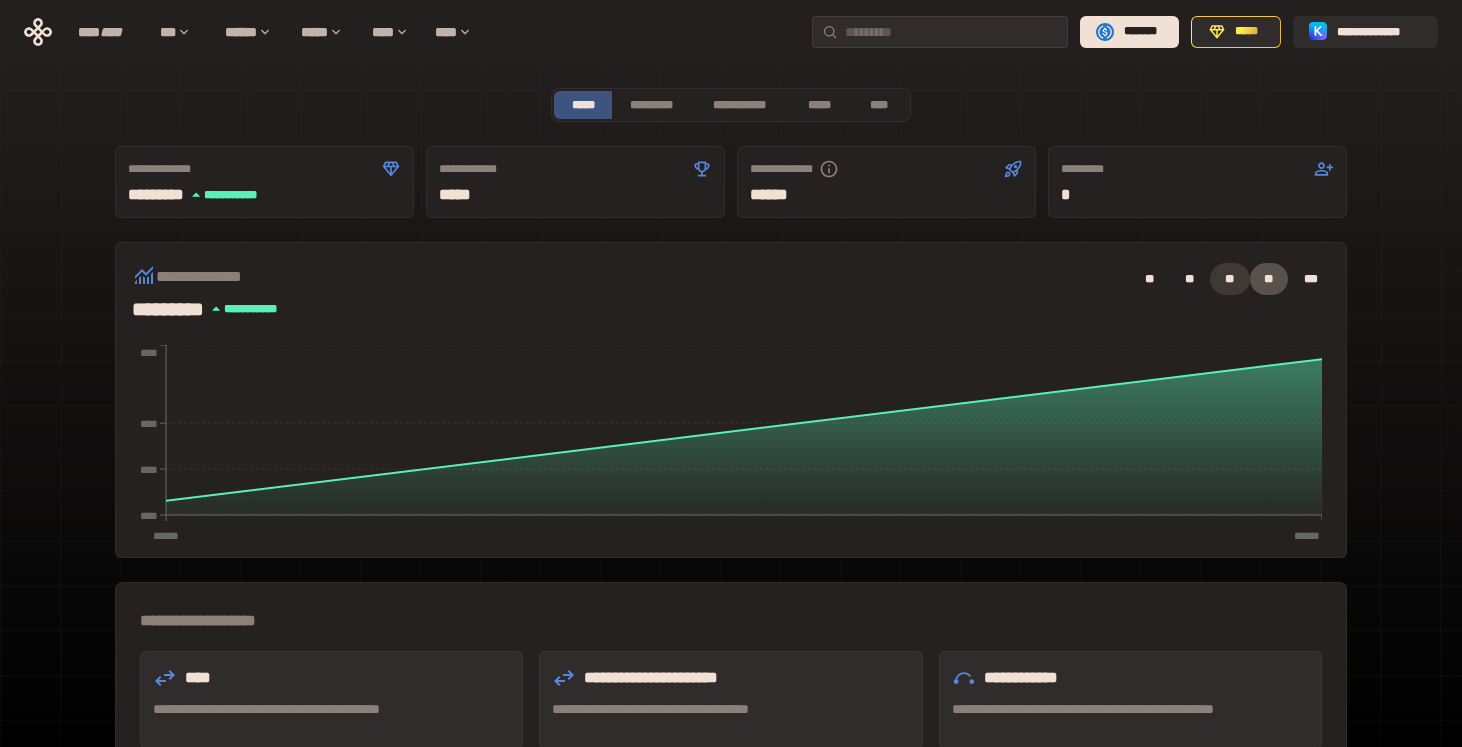 click on "**" at bounding box center (1230, 279) 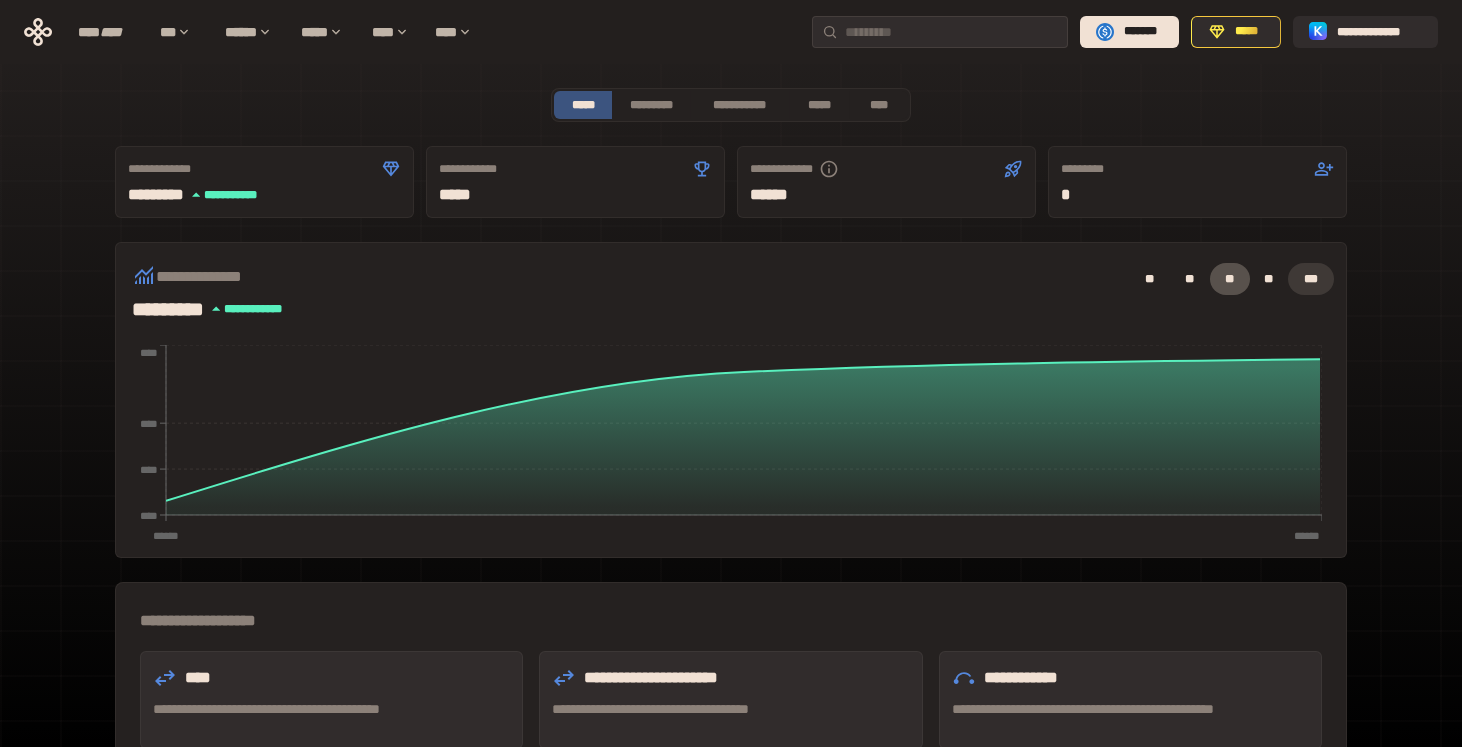 click on "***" at bounding box center [1311, 279] 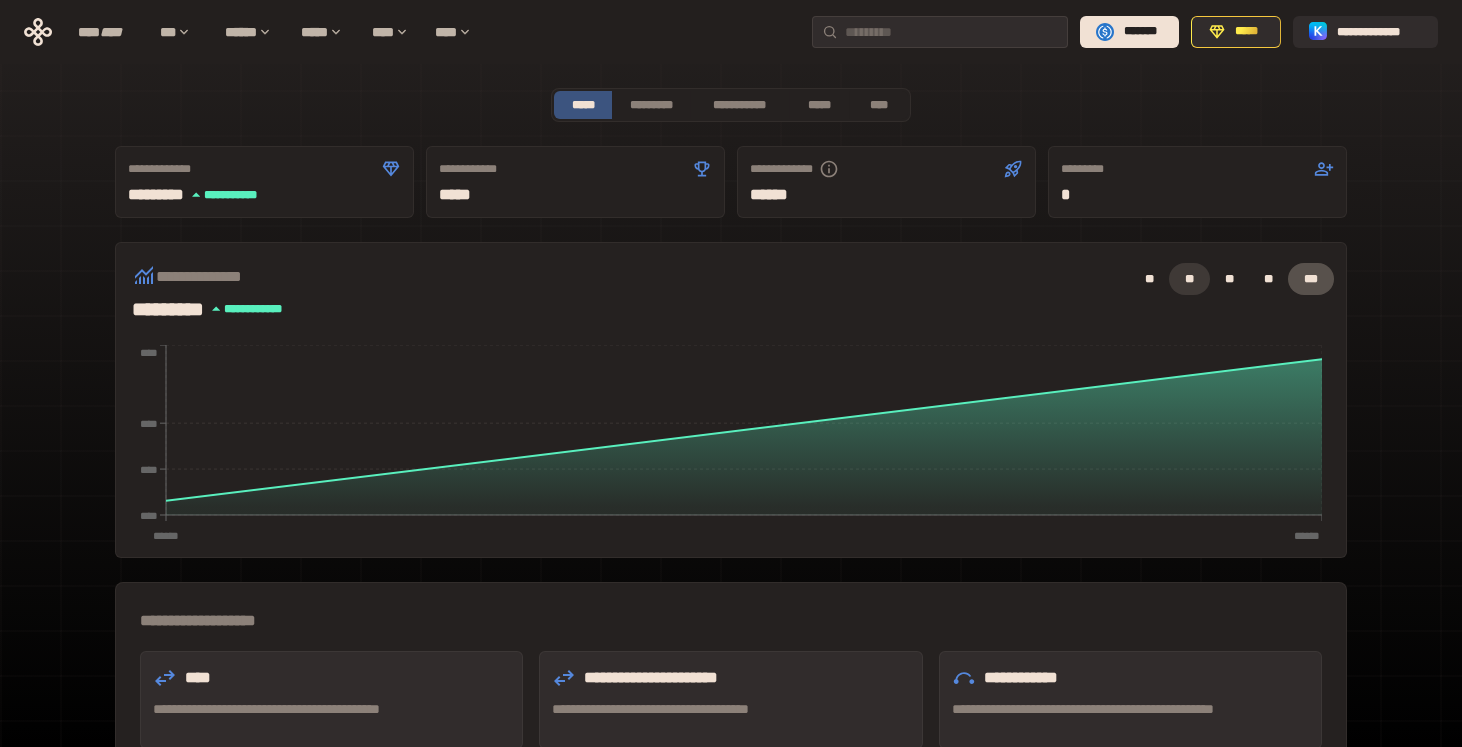 click on "**" at bounding box center (1189, 279) 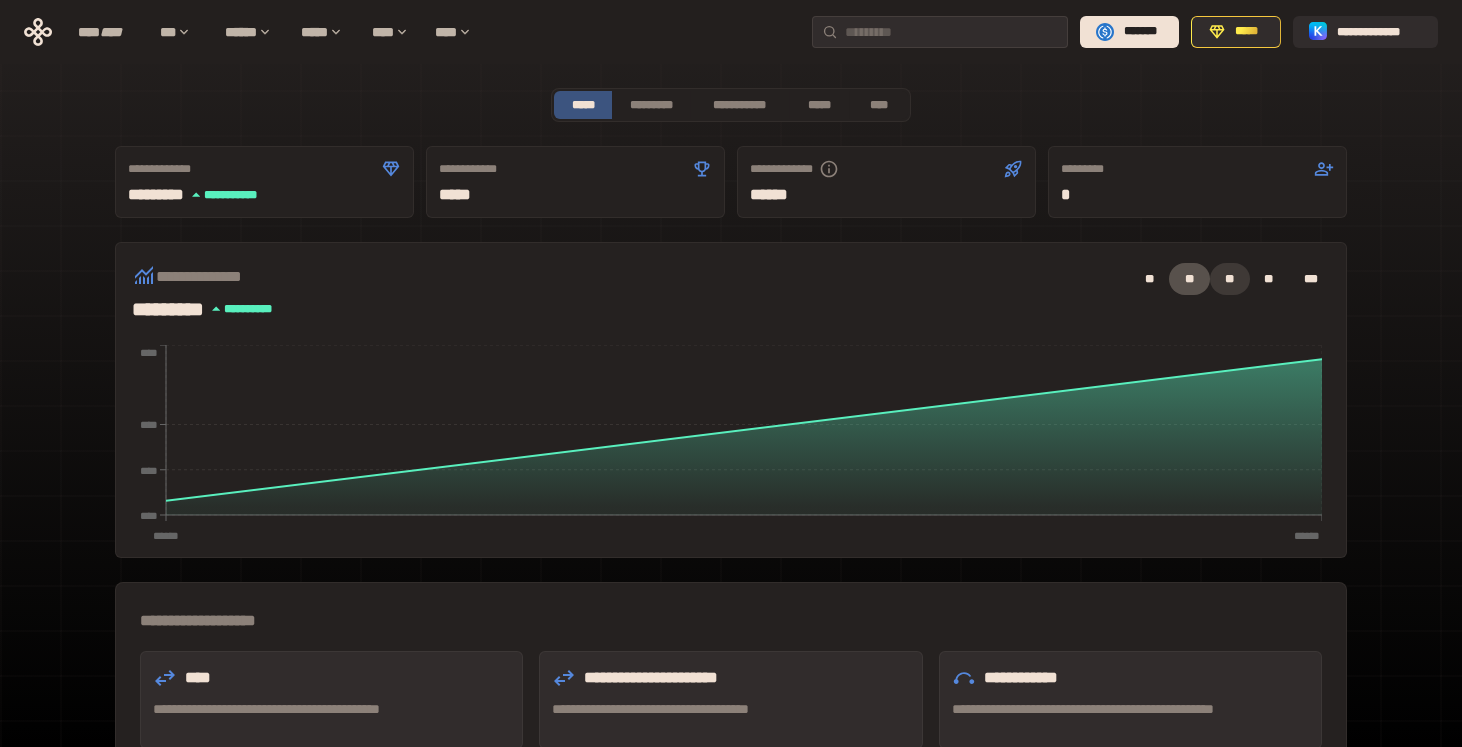 click on "**" at bounding box center [1230, 279] 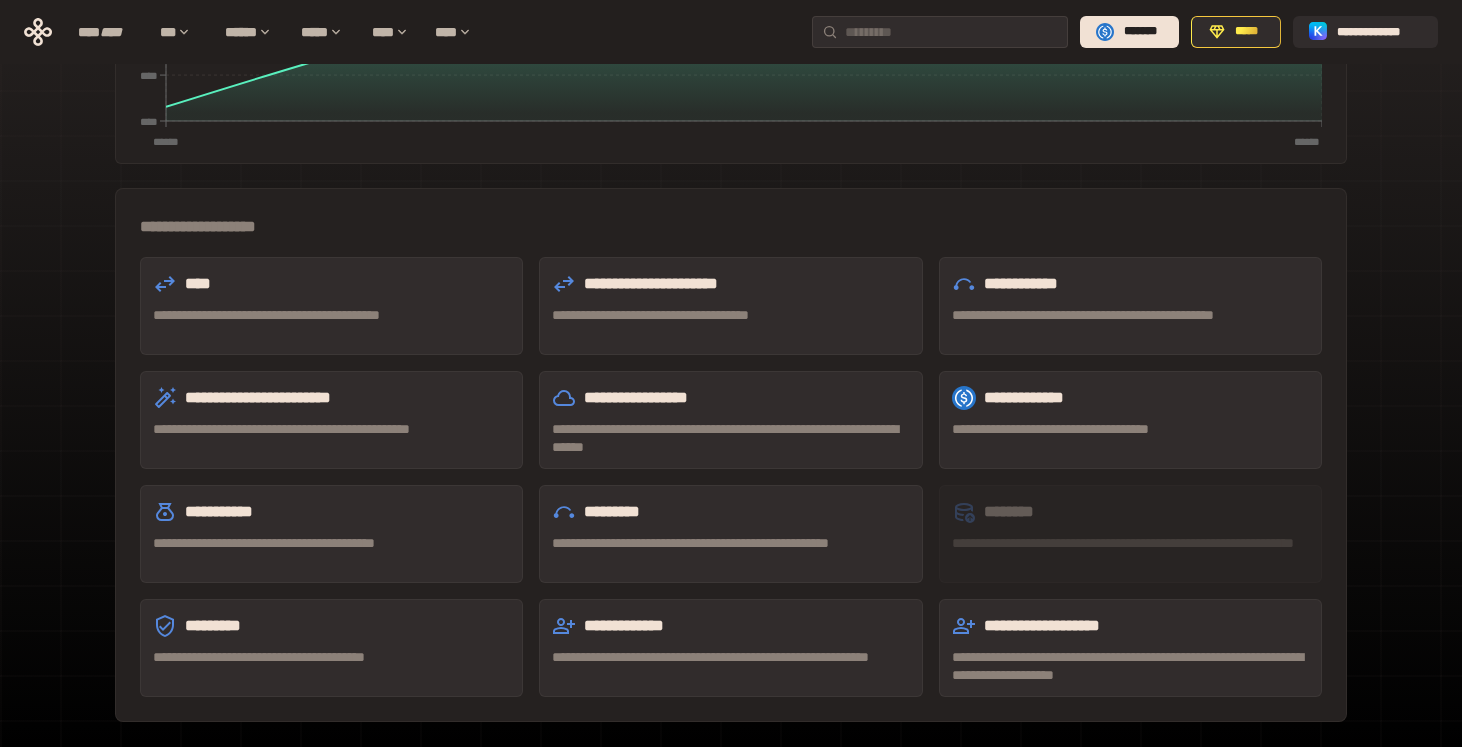 scroll, scrollTop: 408, scrollLeft: 0, axis: vertical 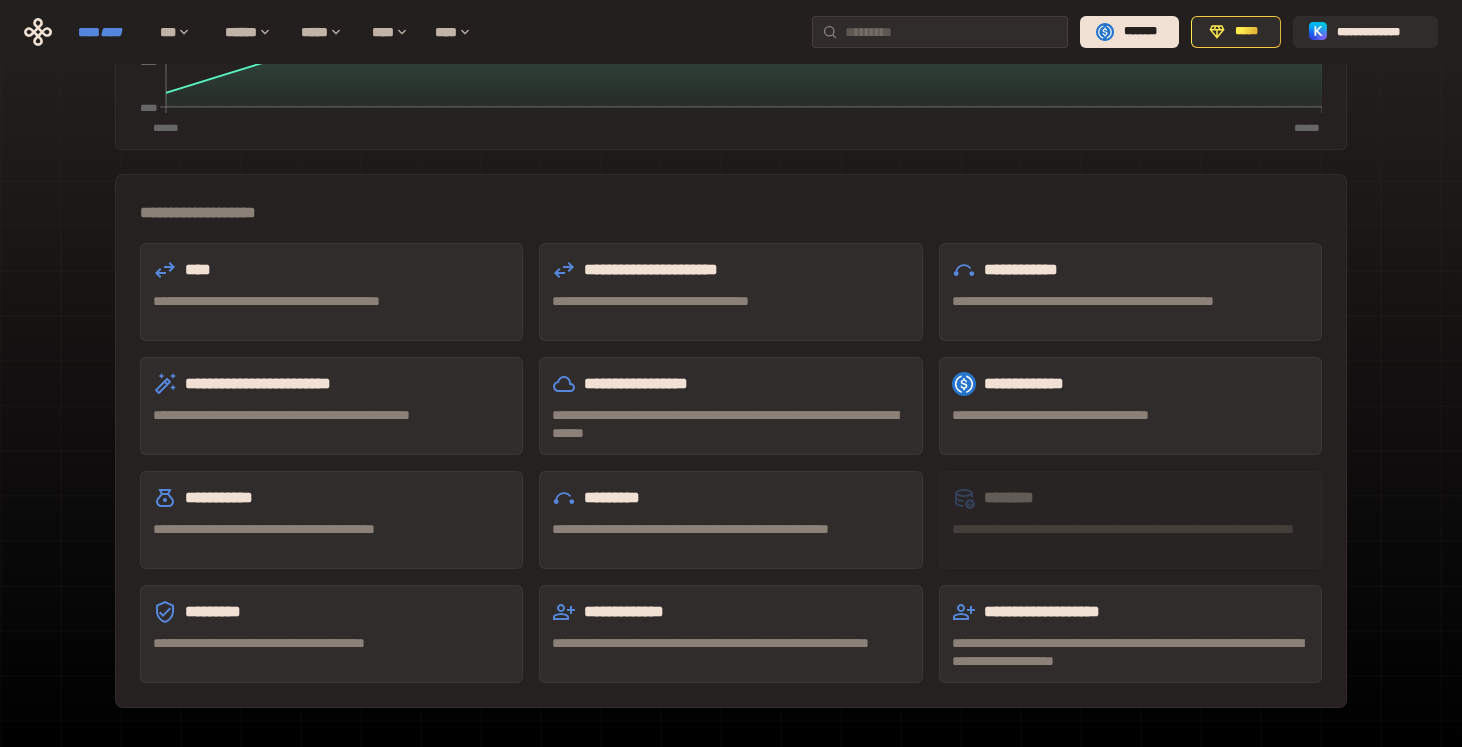 click on "****" at bounding box center (111, 32) 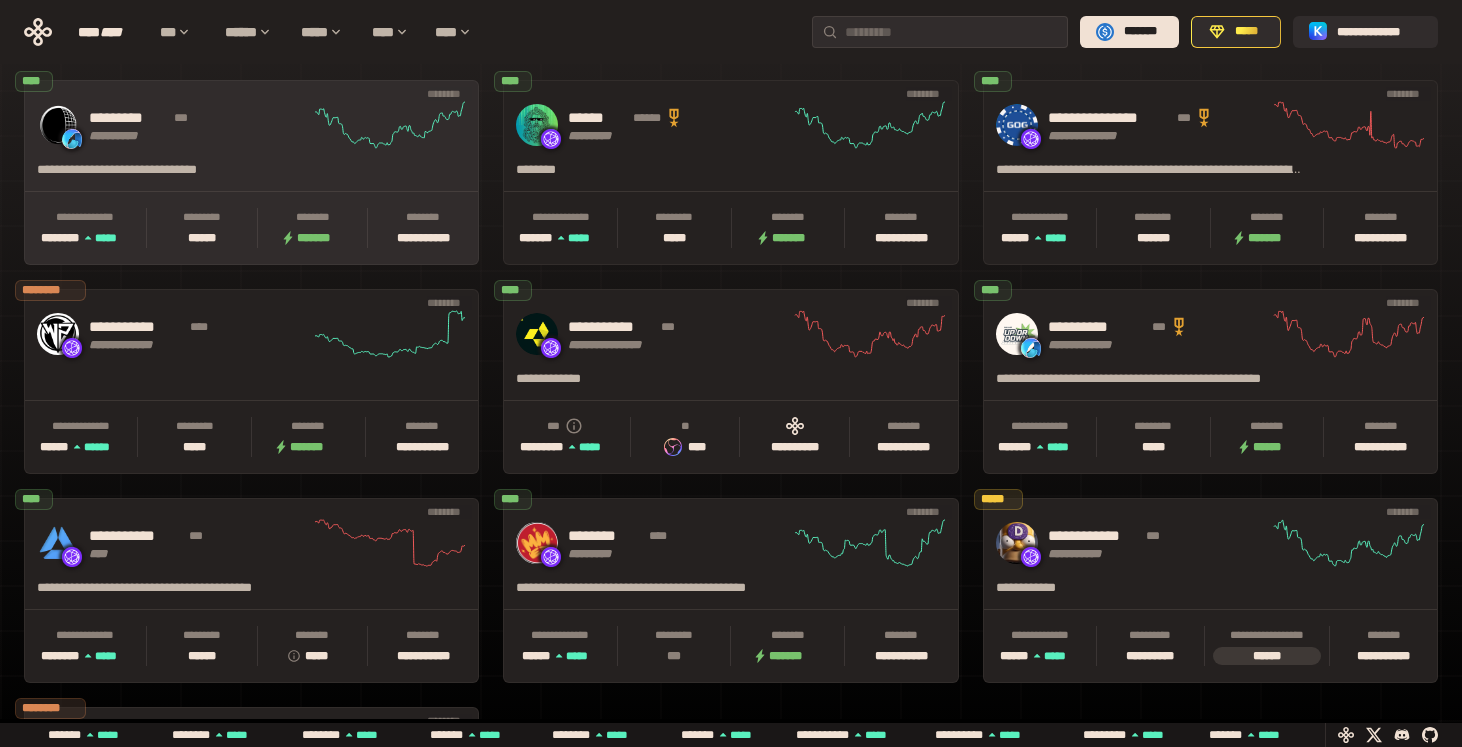 scroll, scrollTop: 0, scrollLeft: 436, axis: horizontal 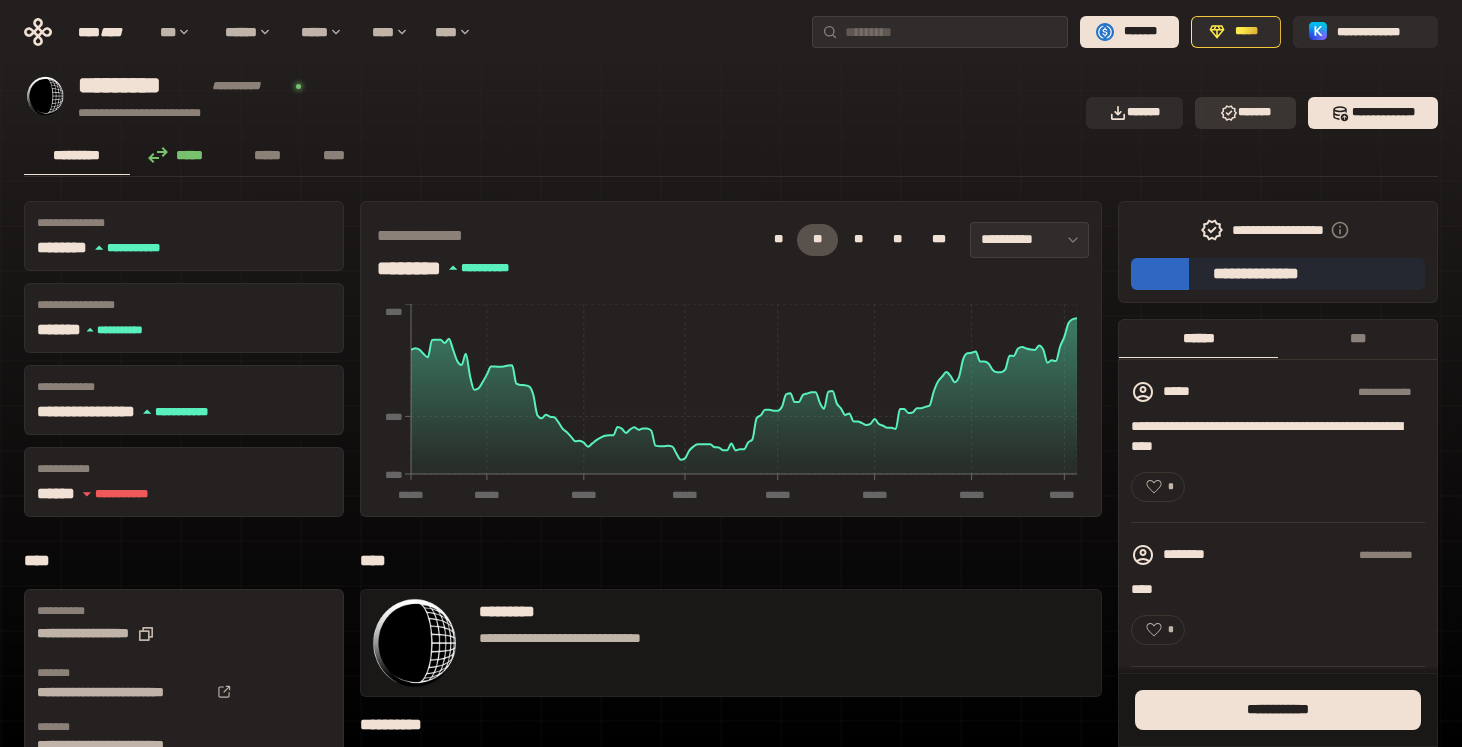 click on "*******" at bounding box center [1245, 113] 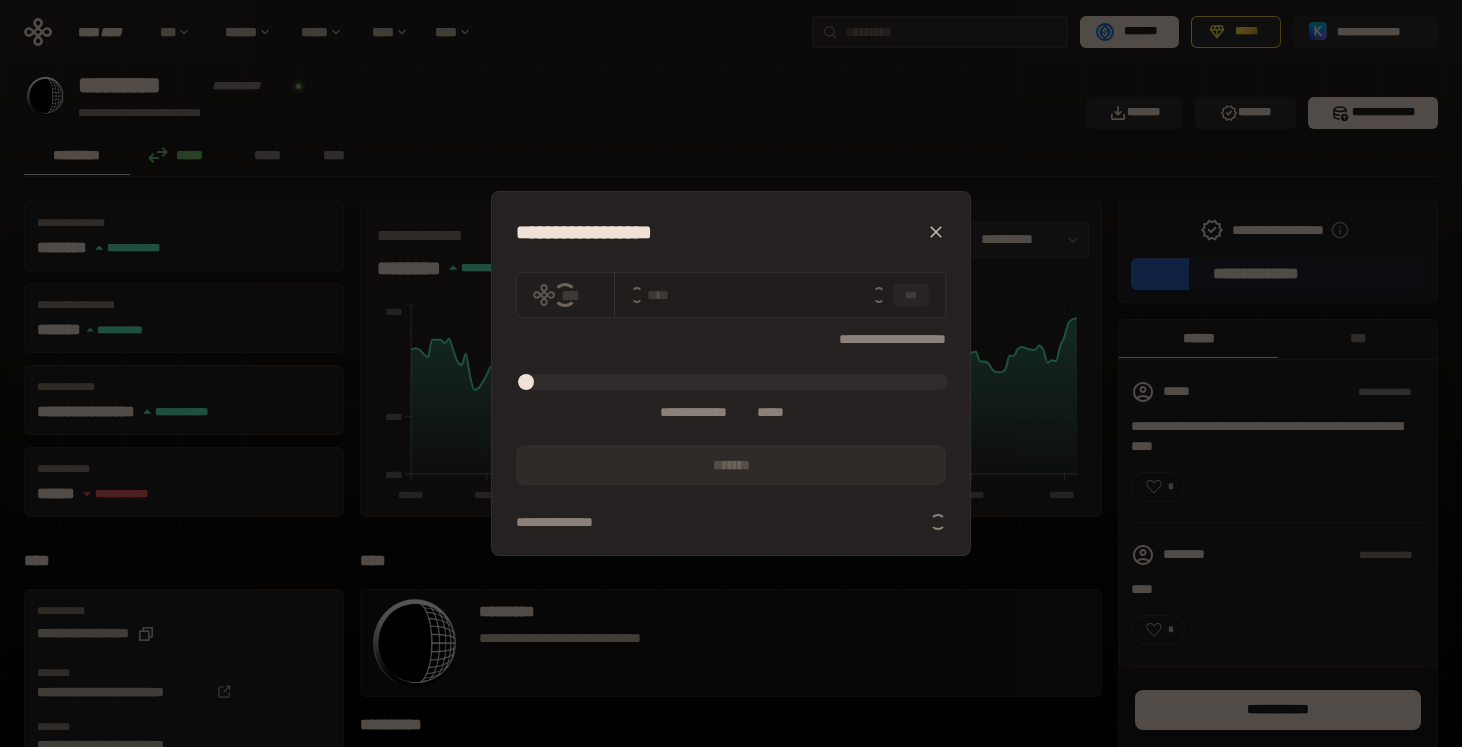 type on "*" 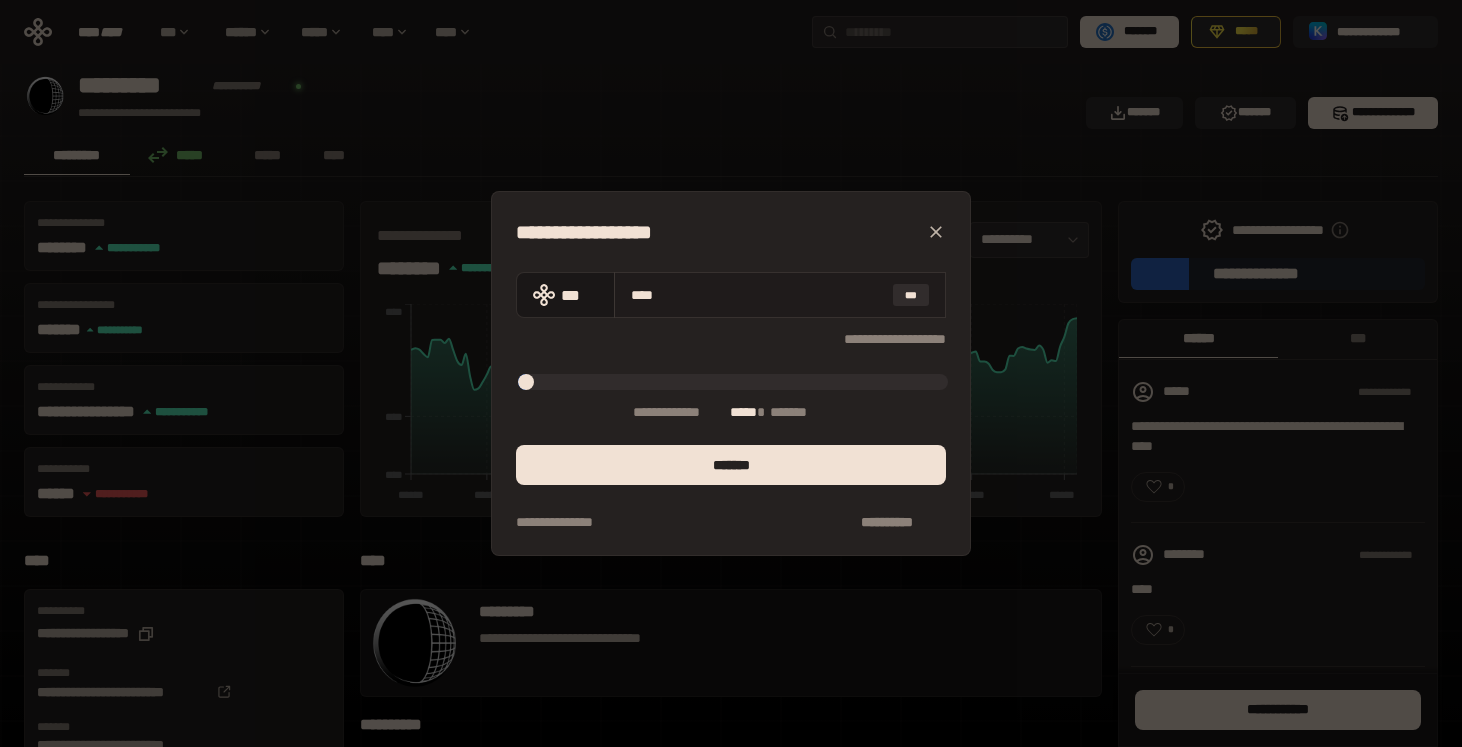 click on "****" at bounding box center [758, 295] 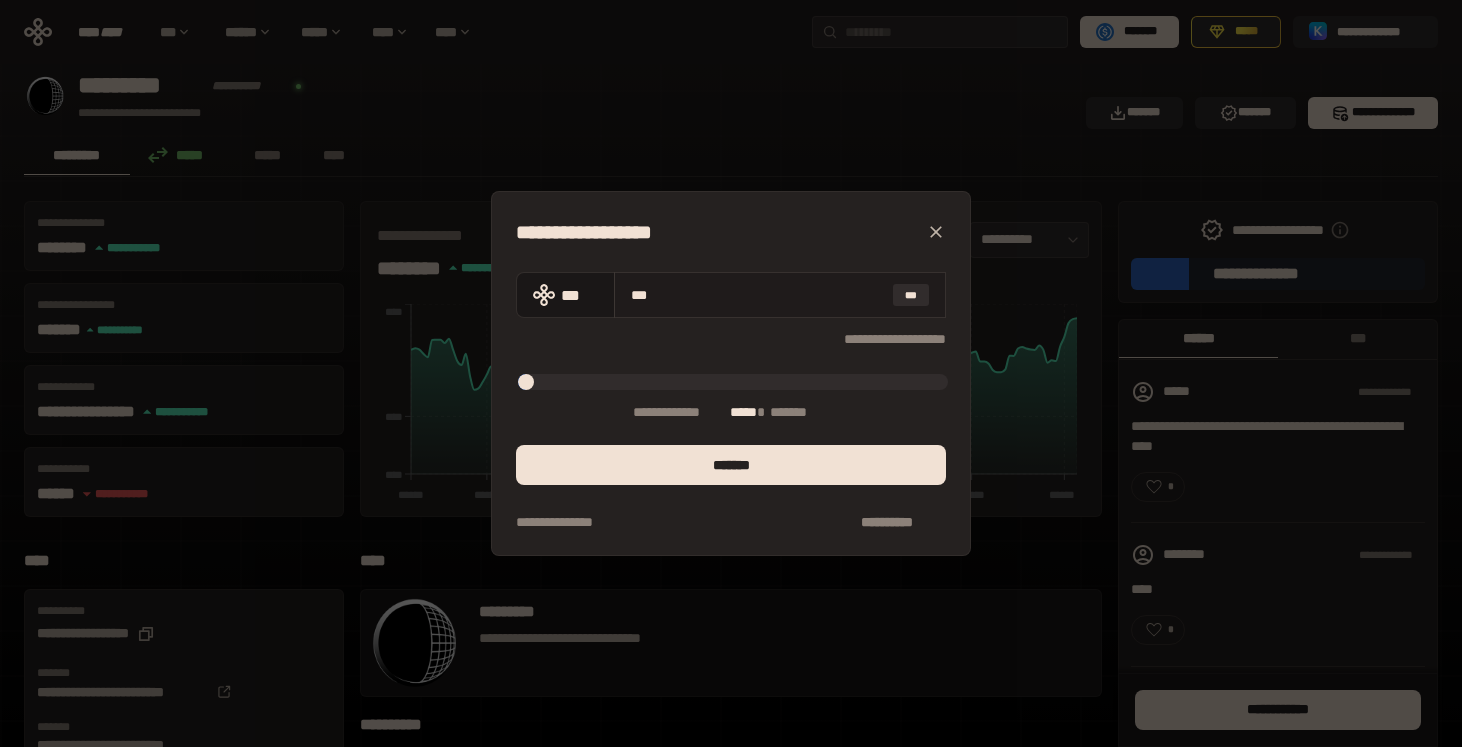 type on "*" 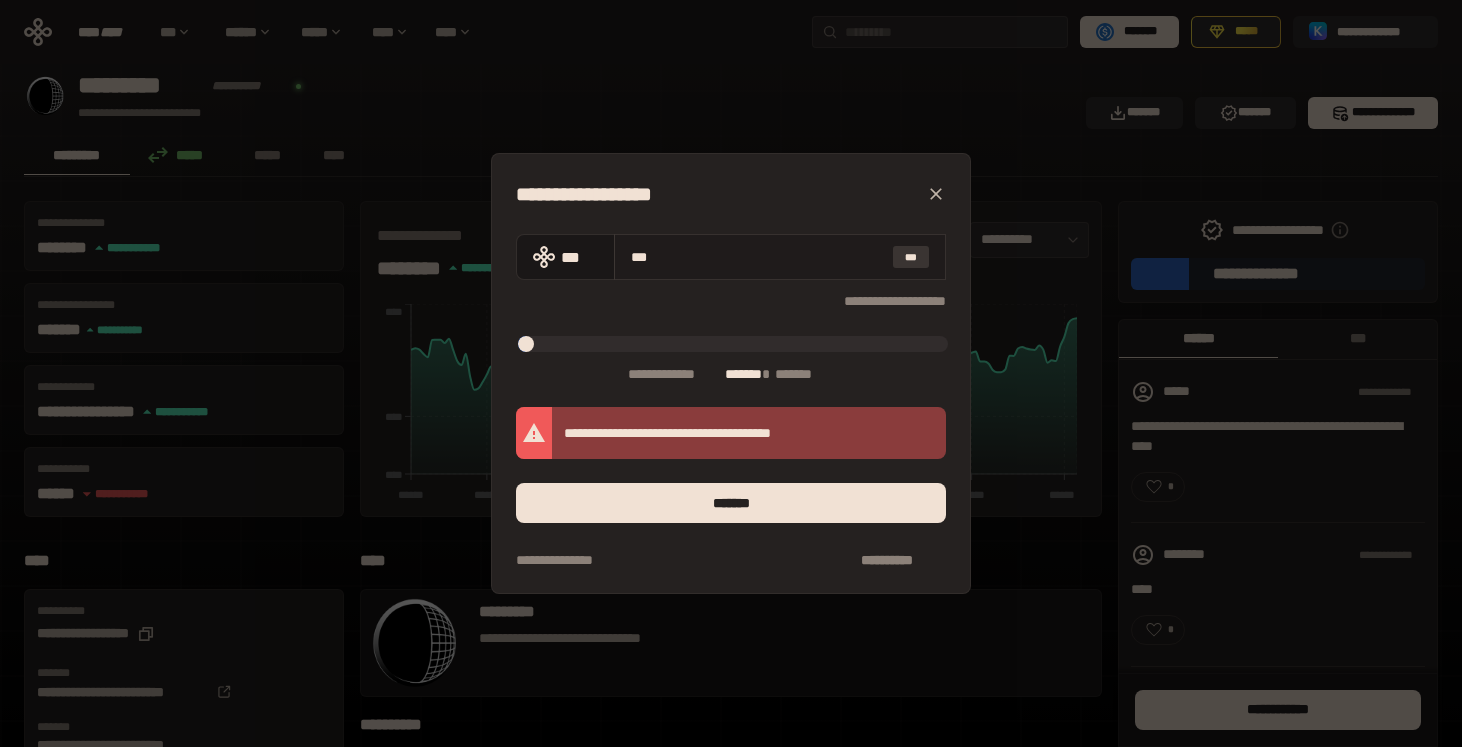 click on "***" at bounding box center [911, 257] 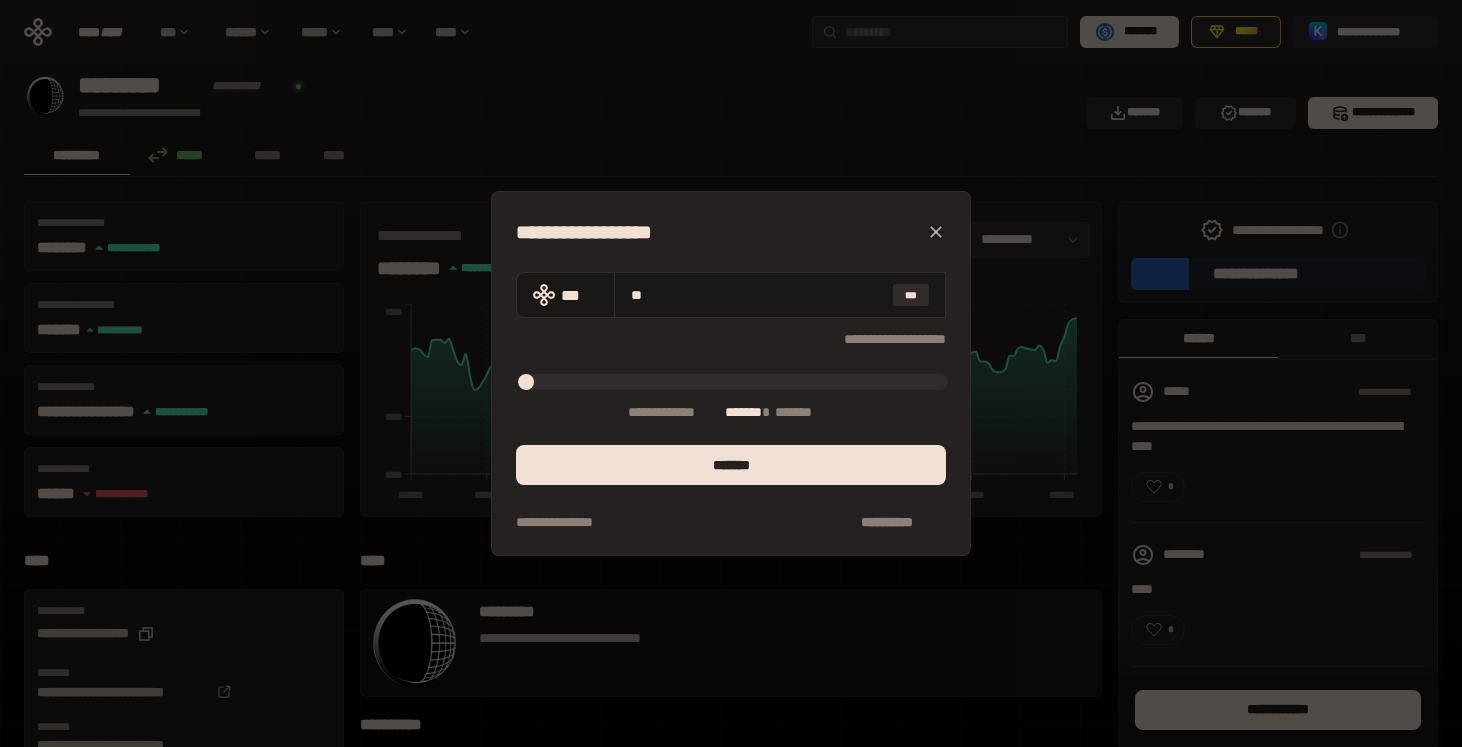 click 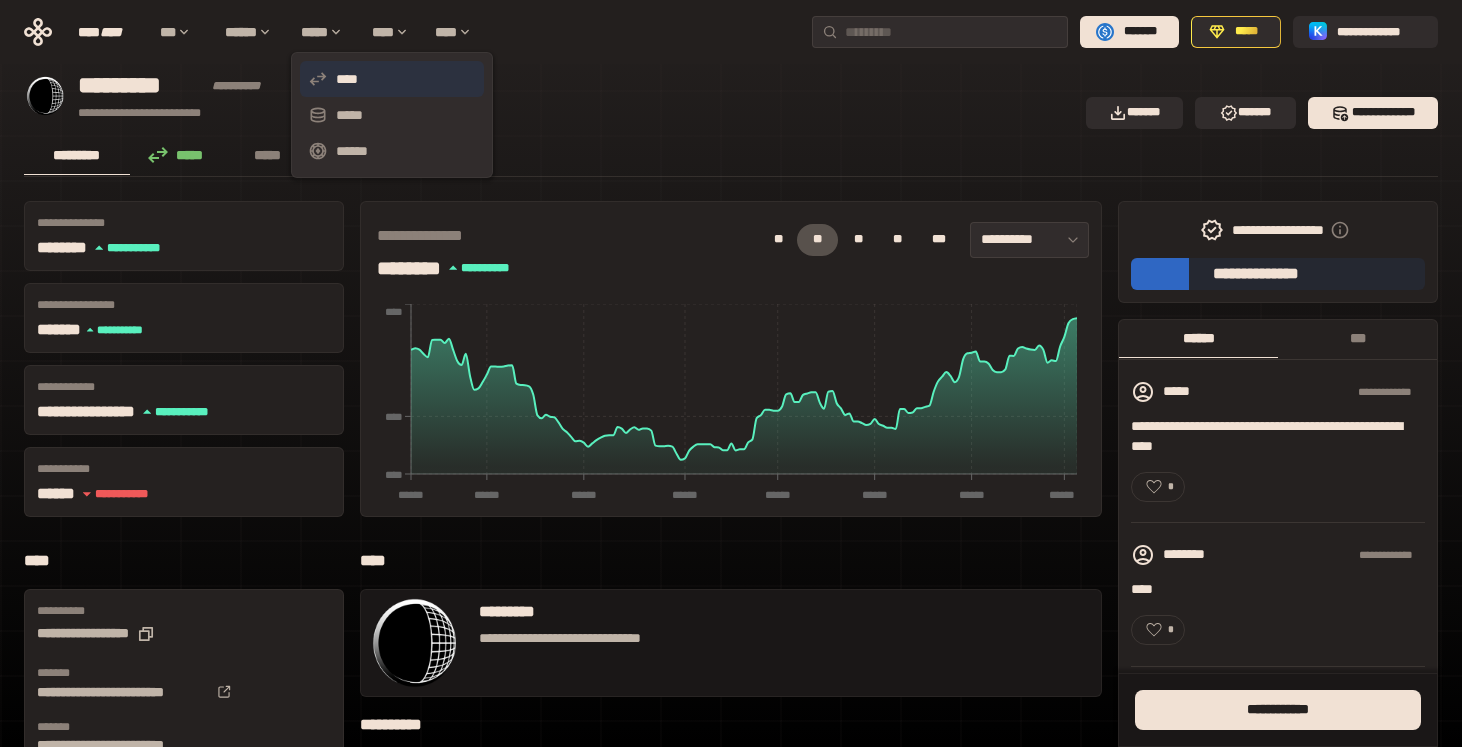 click on "****" at bounding box center (392, 79) 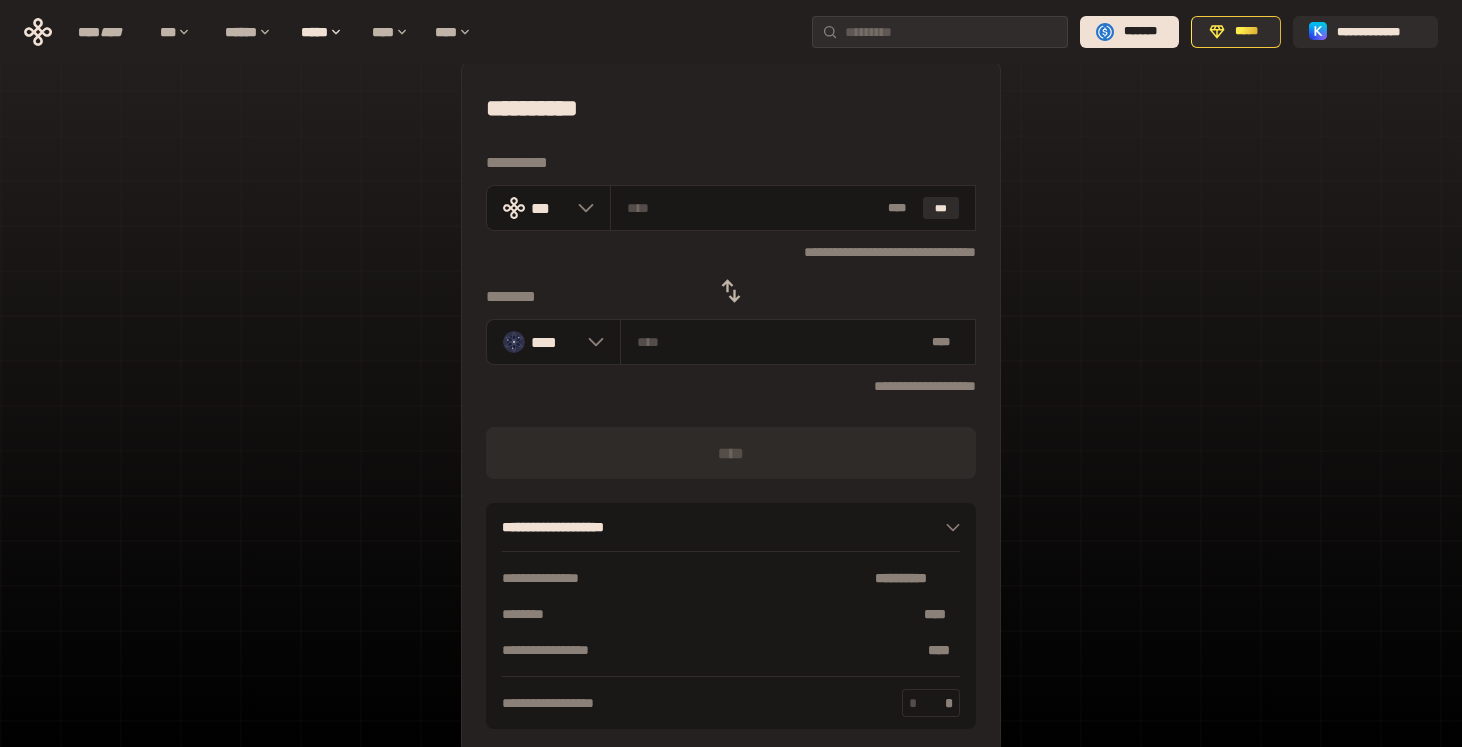 scroll, scrollTop: 0, scrollLeft: 0, axis: both 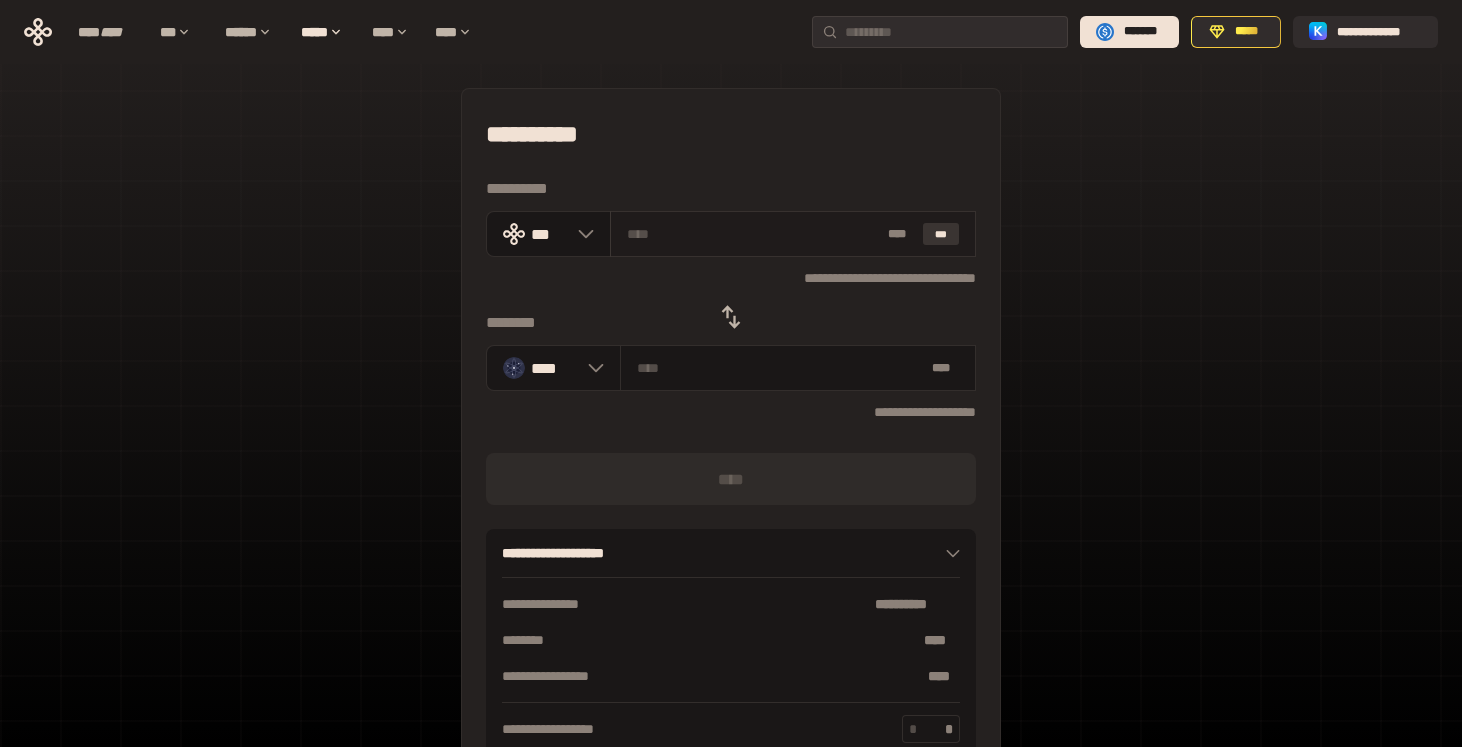 click on "***" at bounding box center (941, 234) 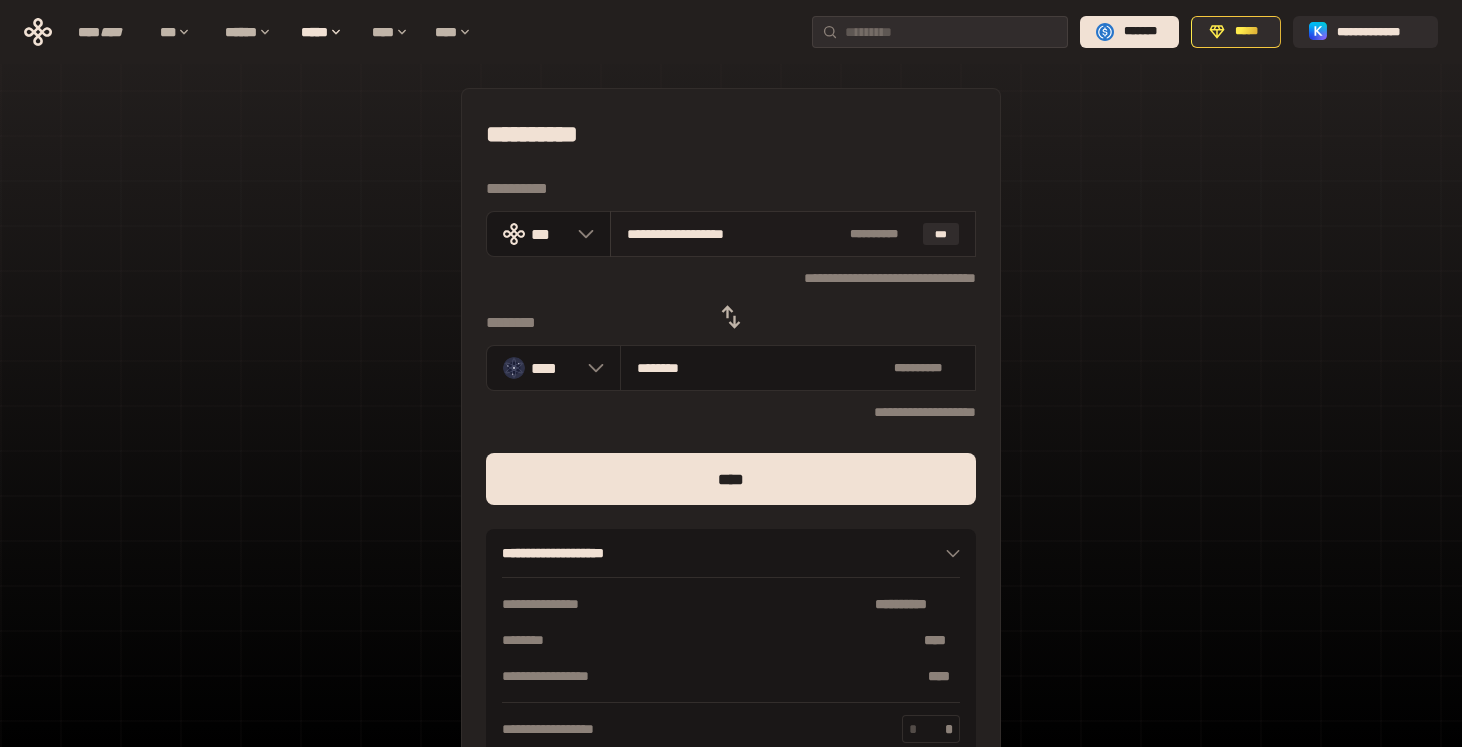 click on "**********" at bounding box center (734, 234) 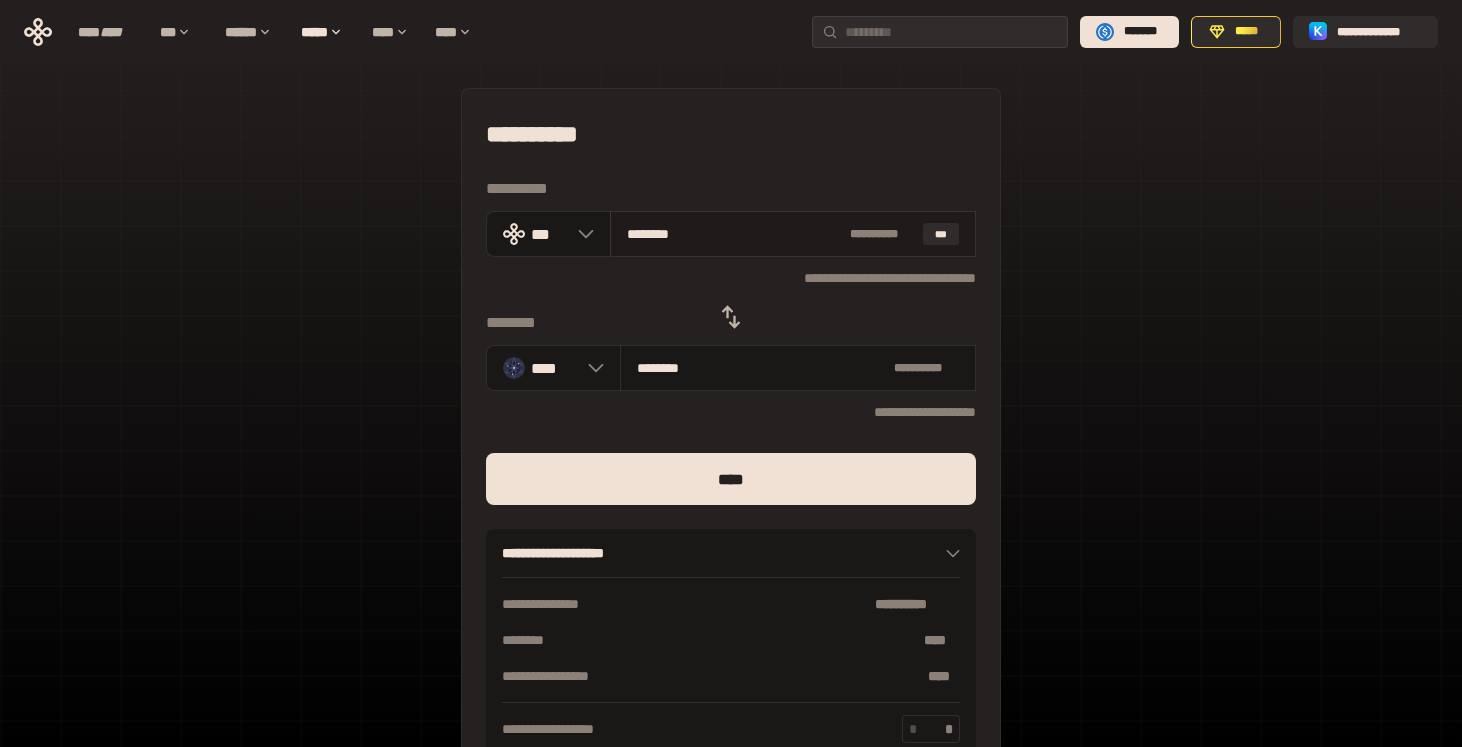 type on "*******" 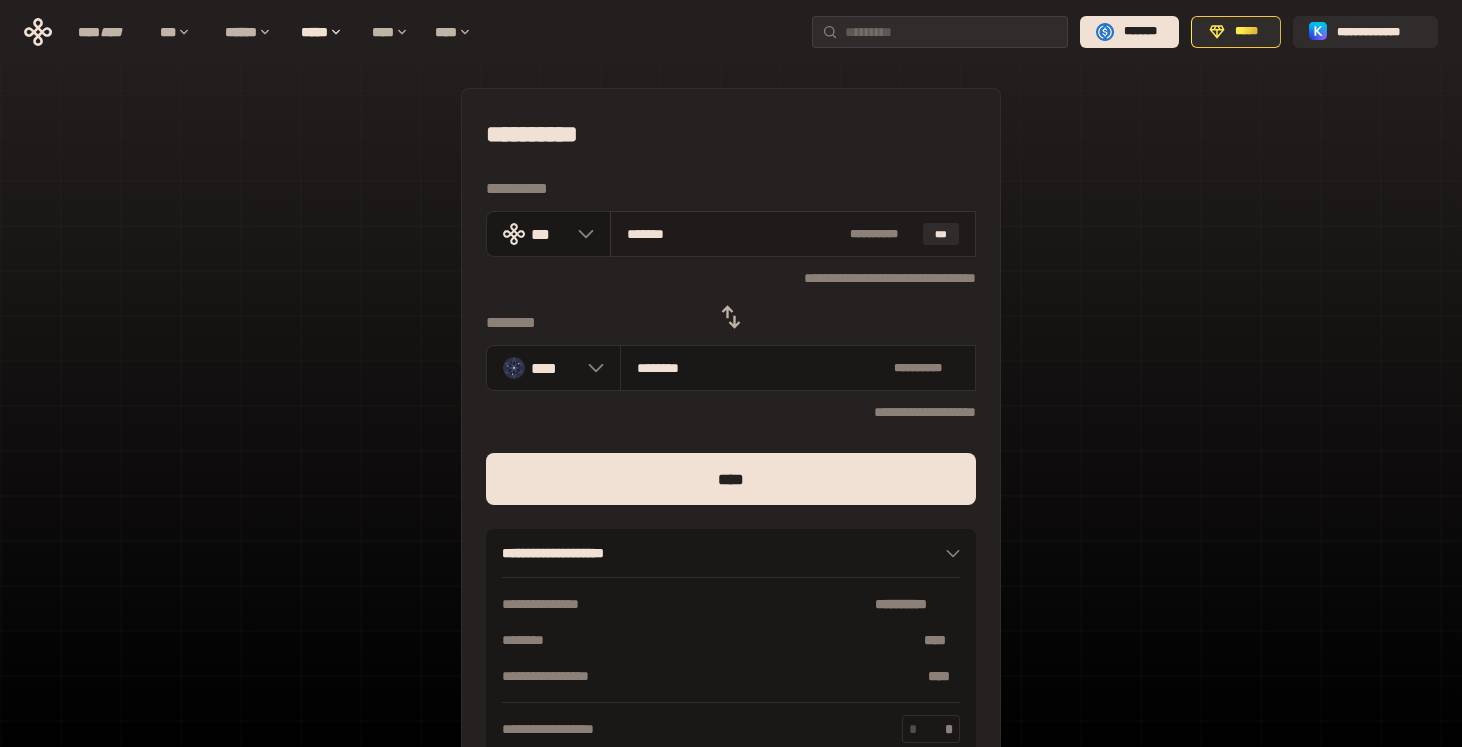 type on "********" 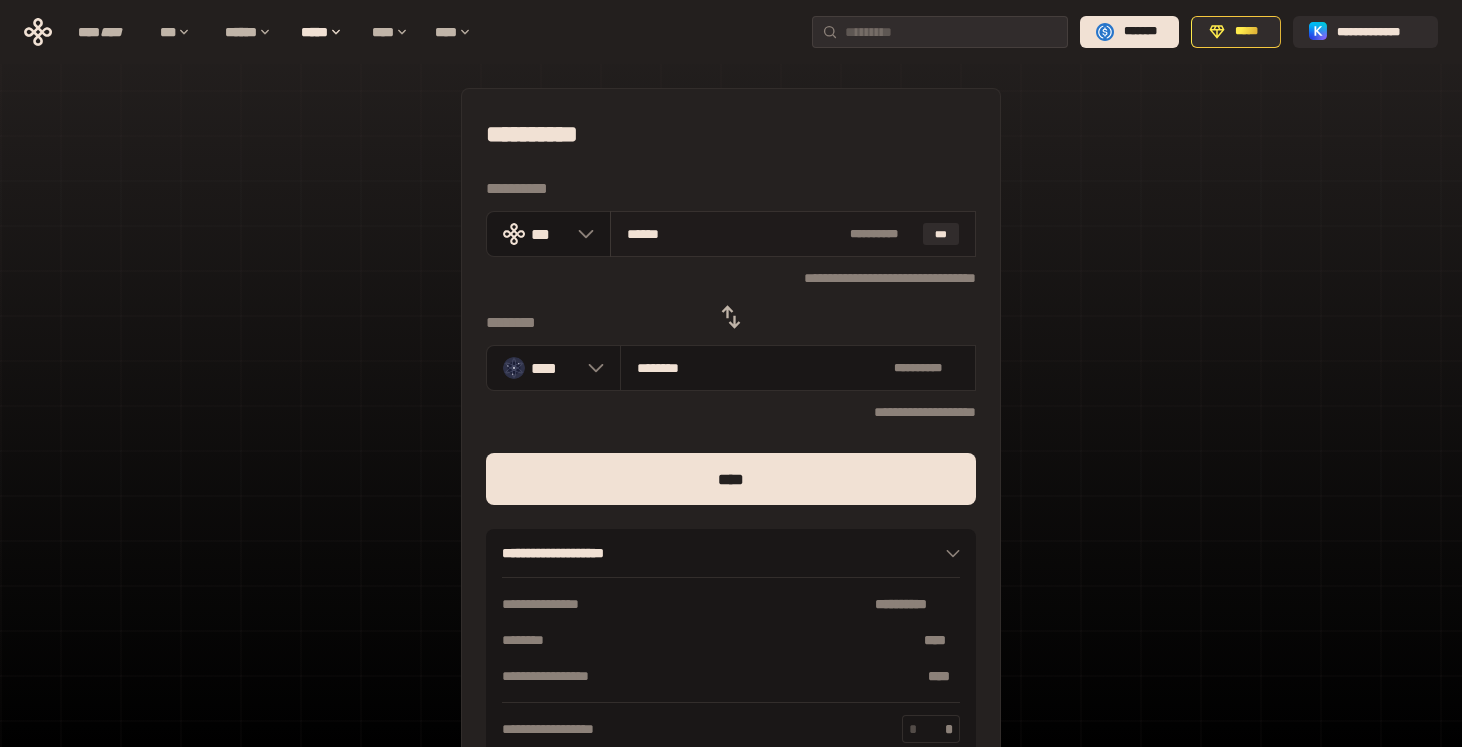 type on "********" 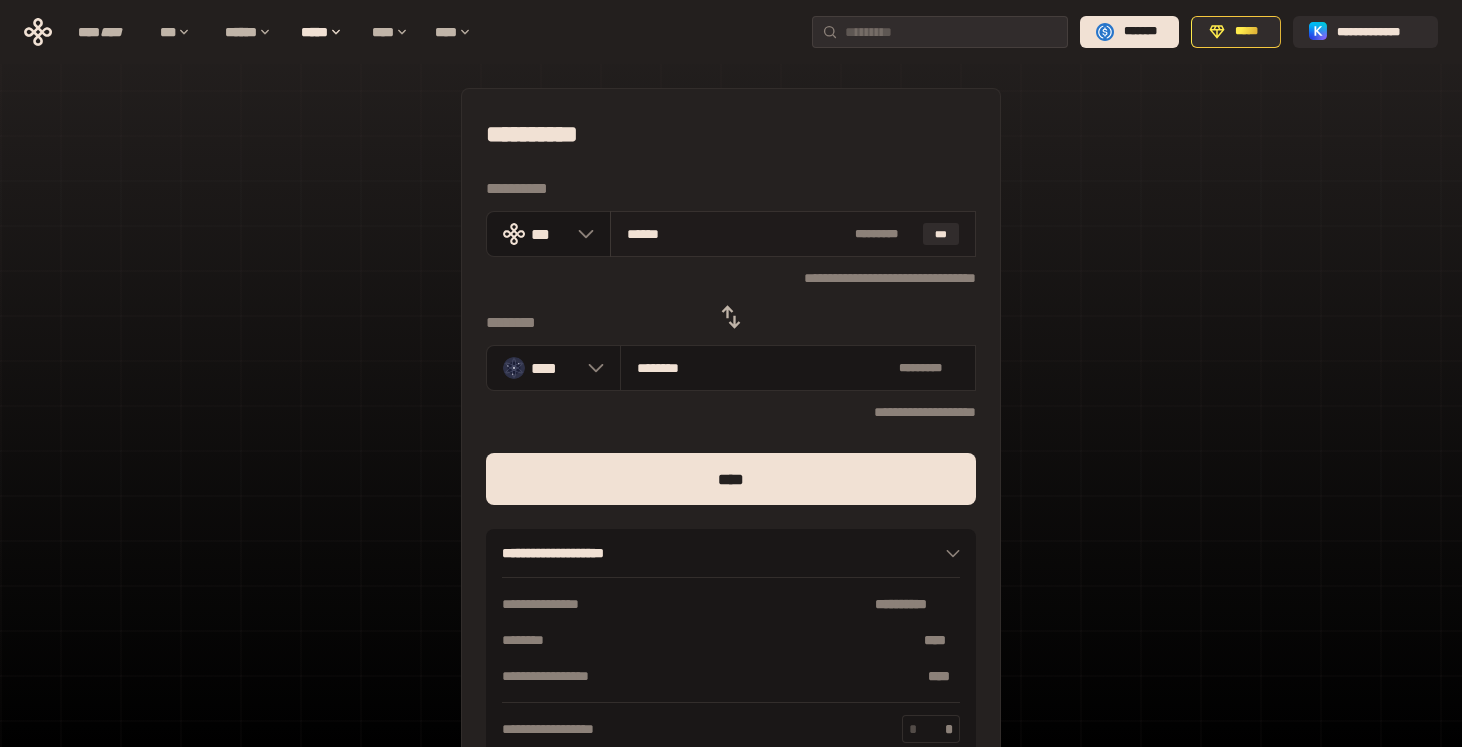 type on "*****" 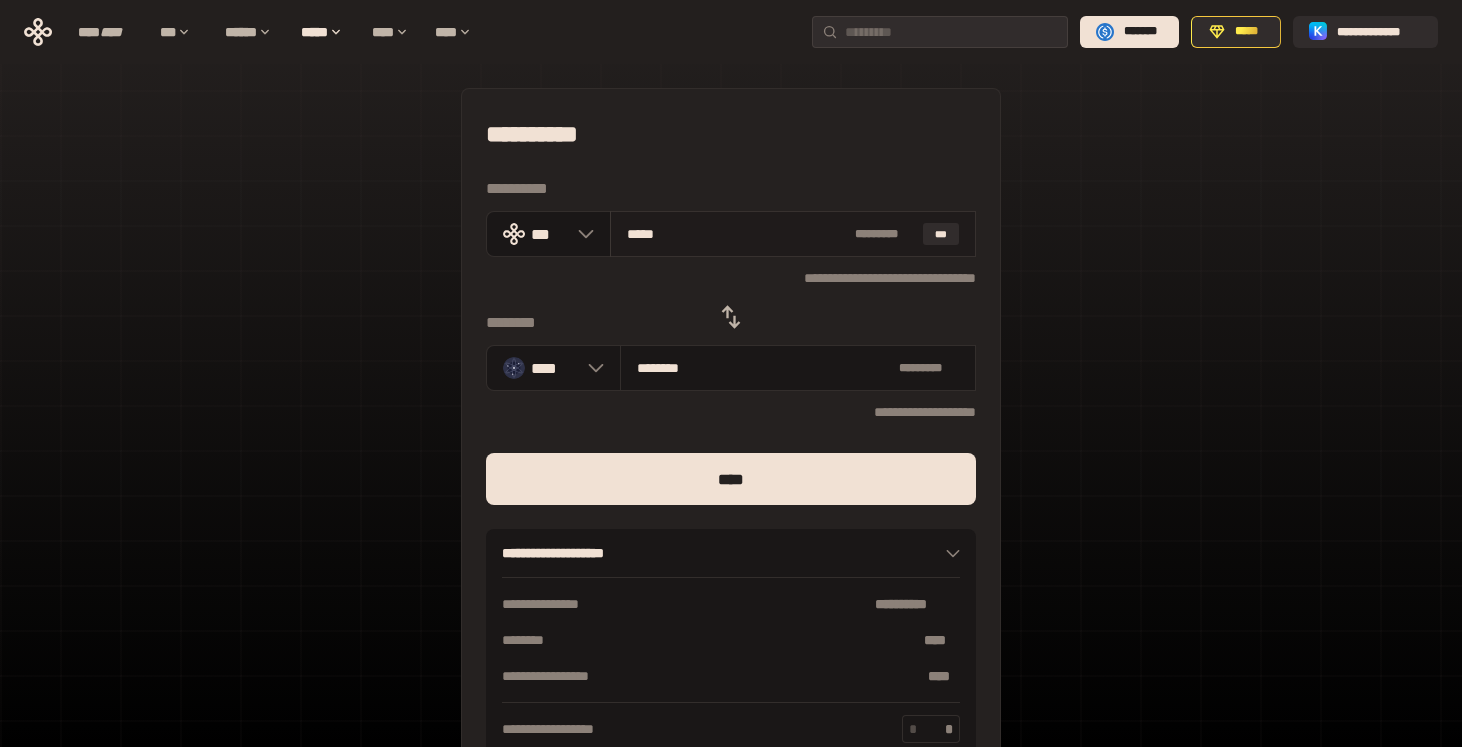 type on "*******" 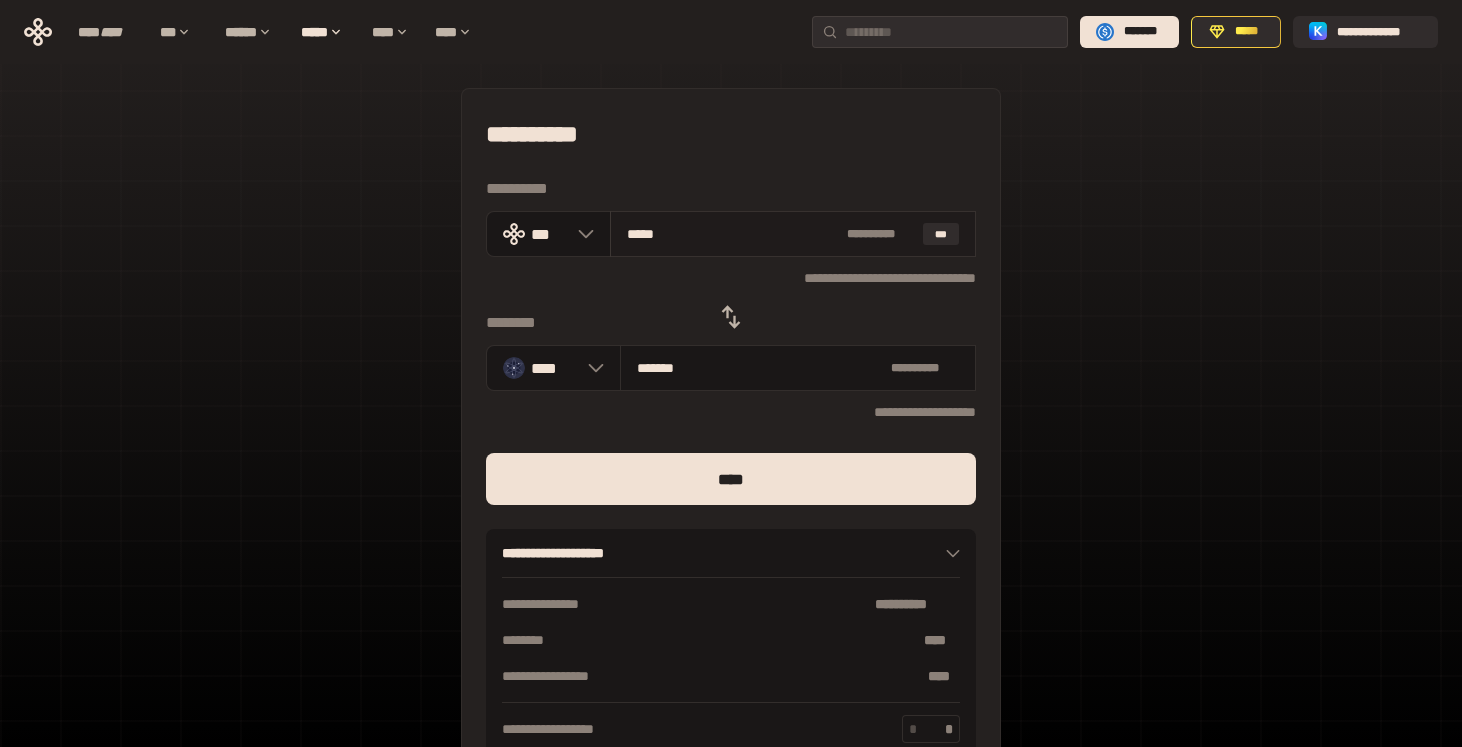 type on "****" 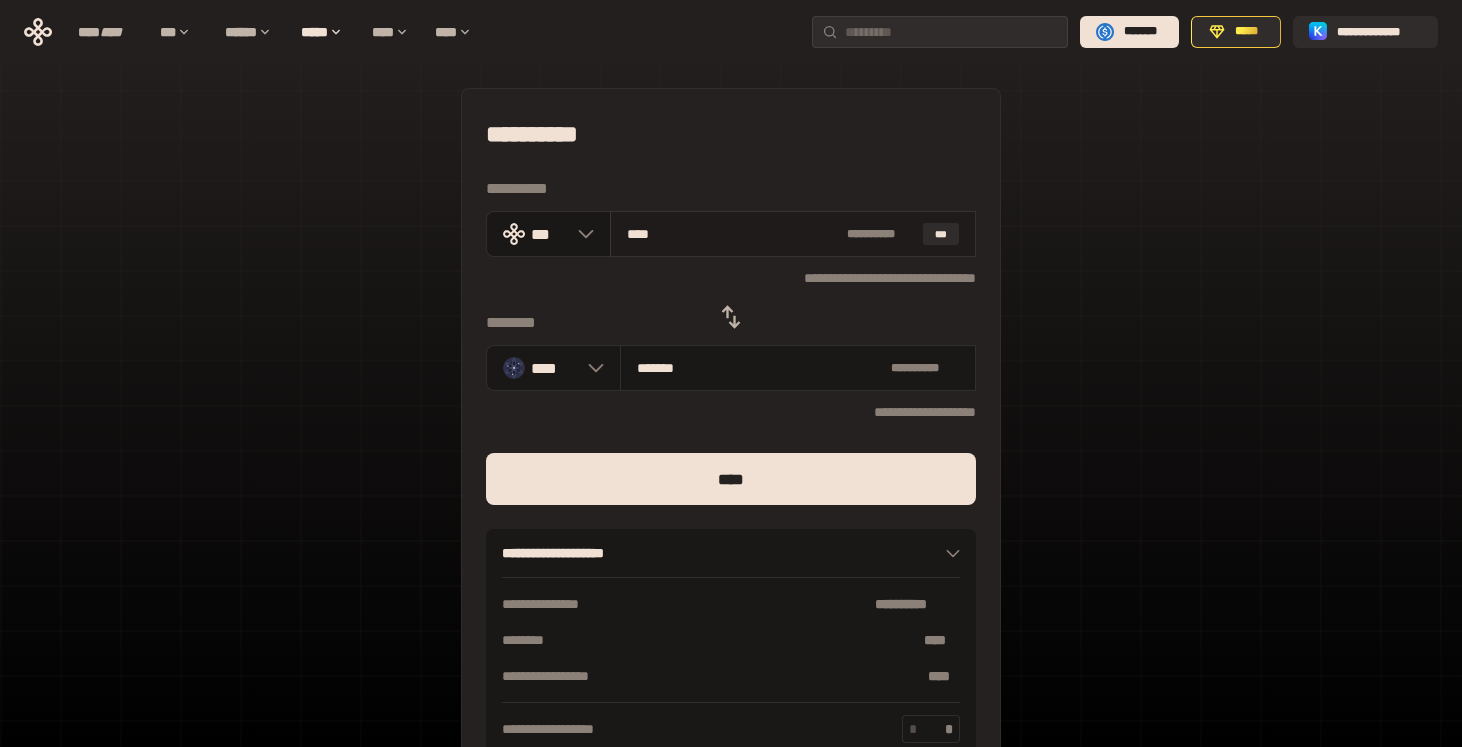 type on "********" 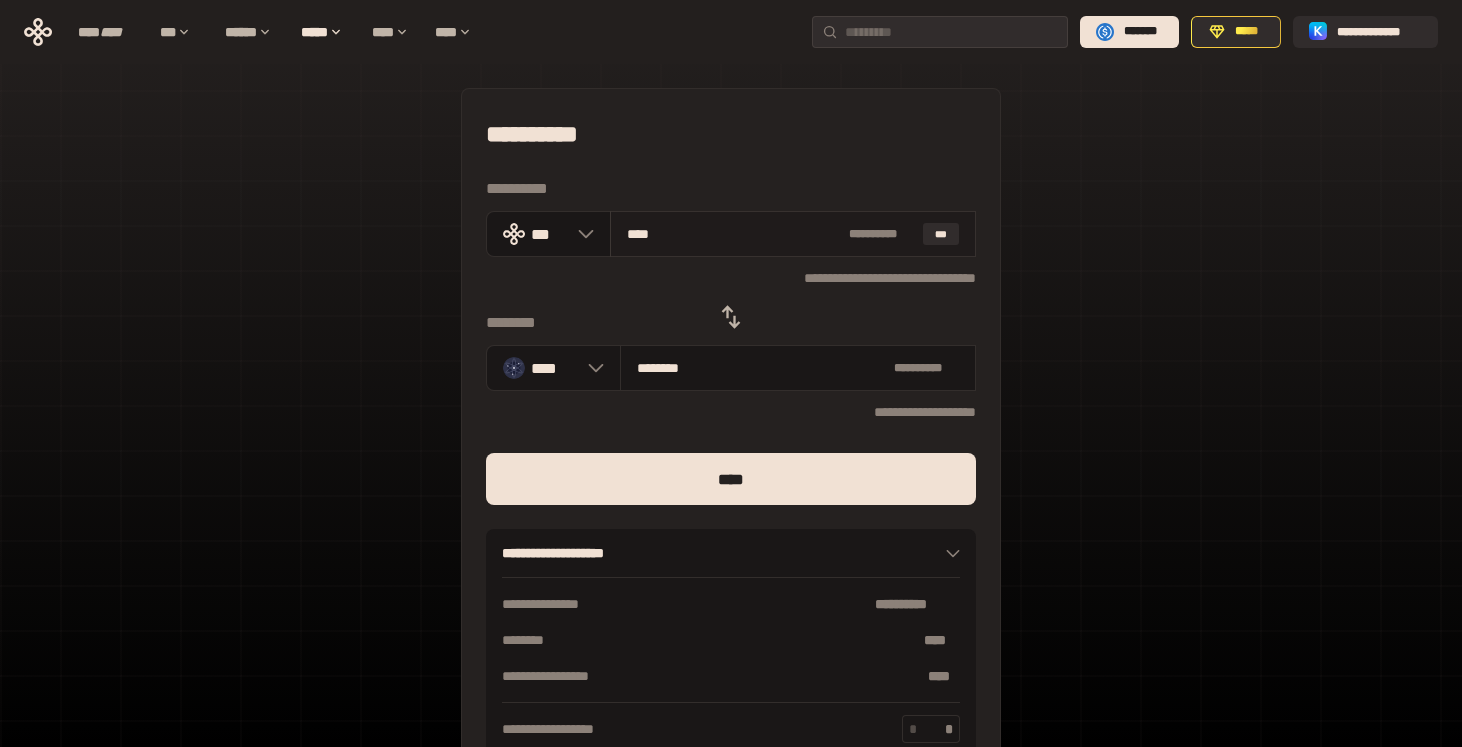 type on "***" 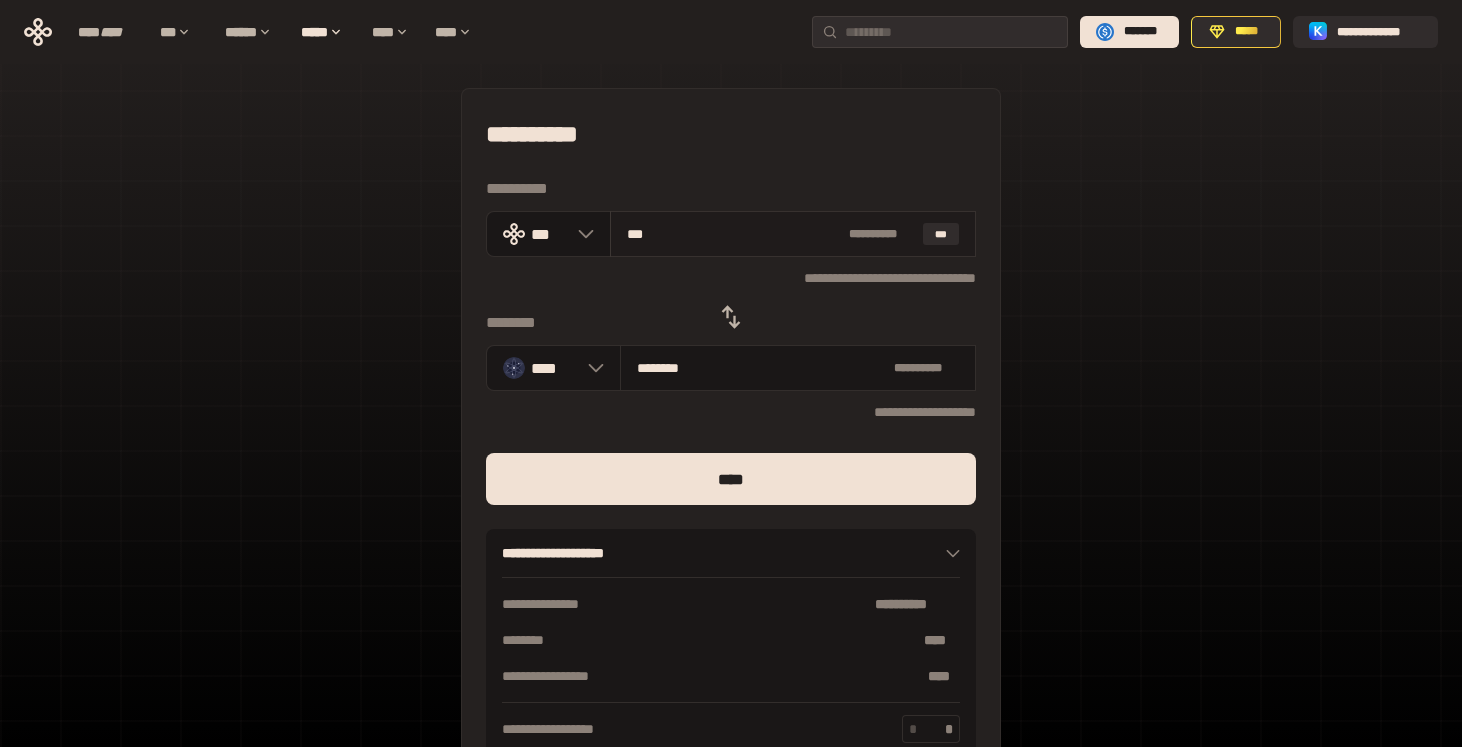 type on "********" 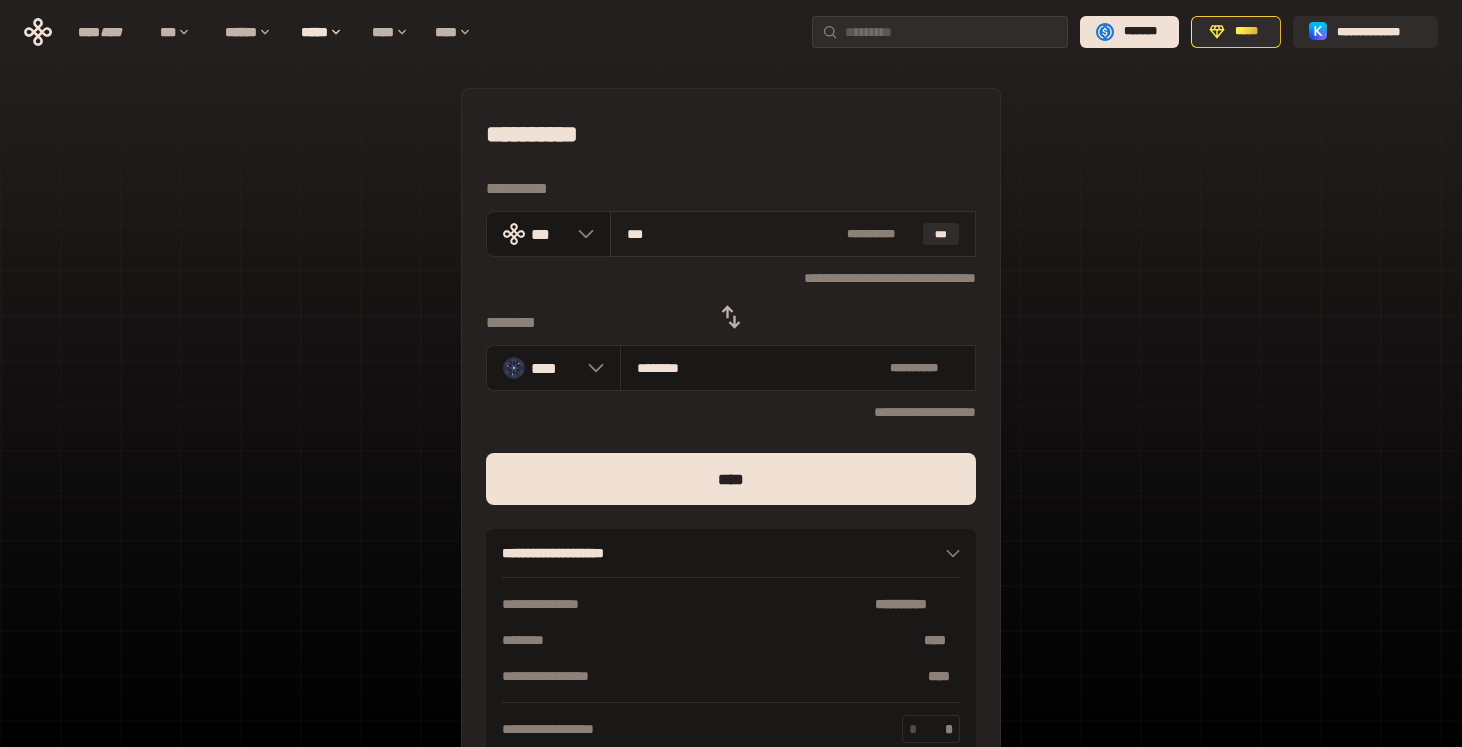 type on "**" 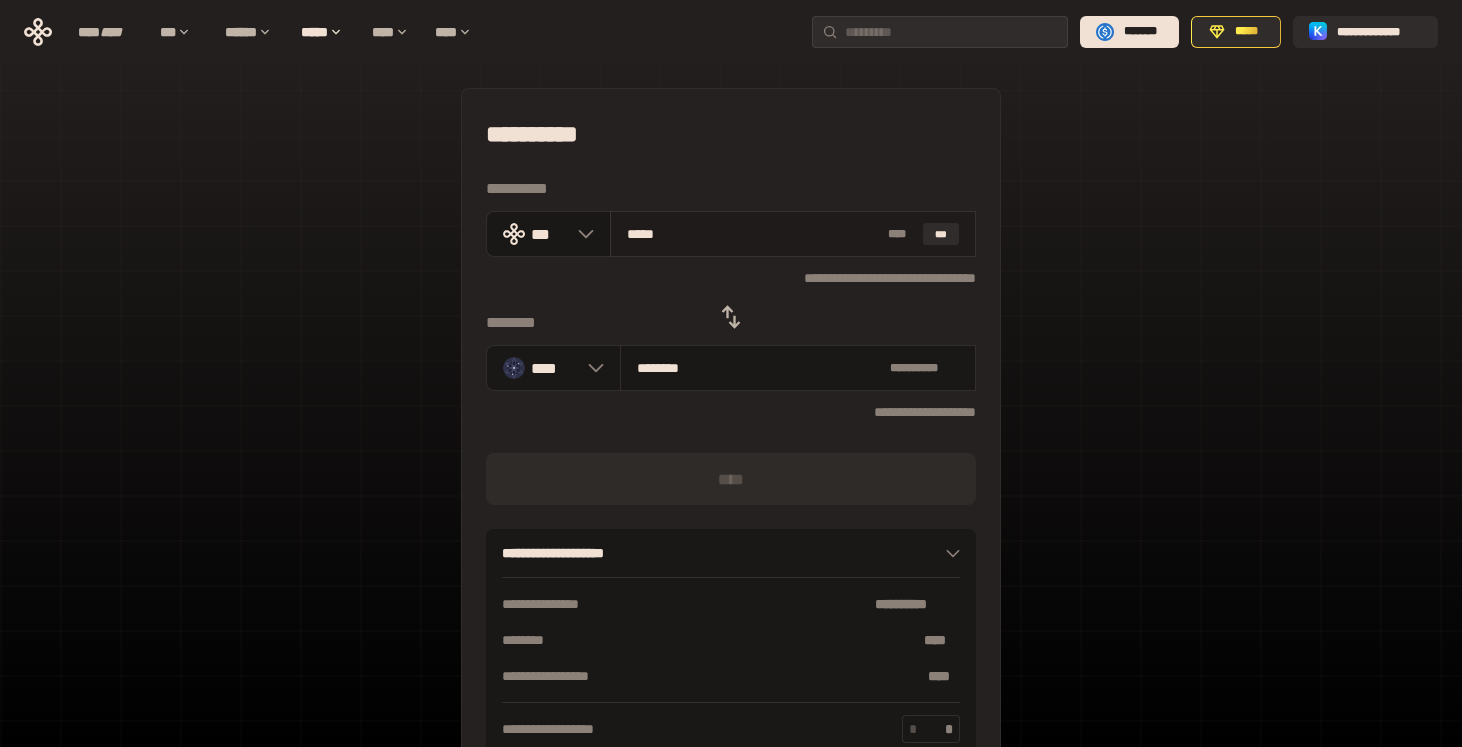 type on "******" 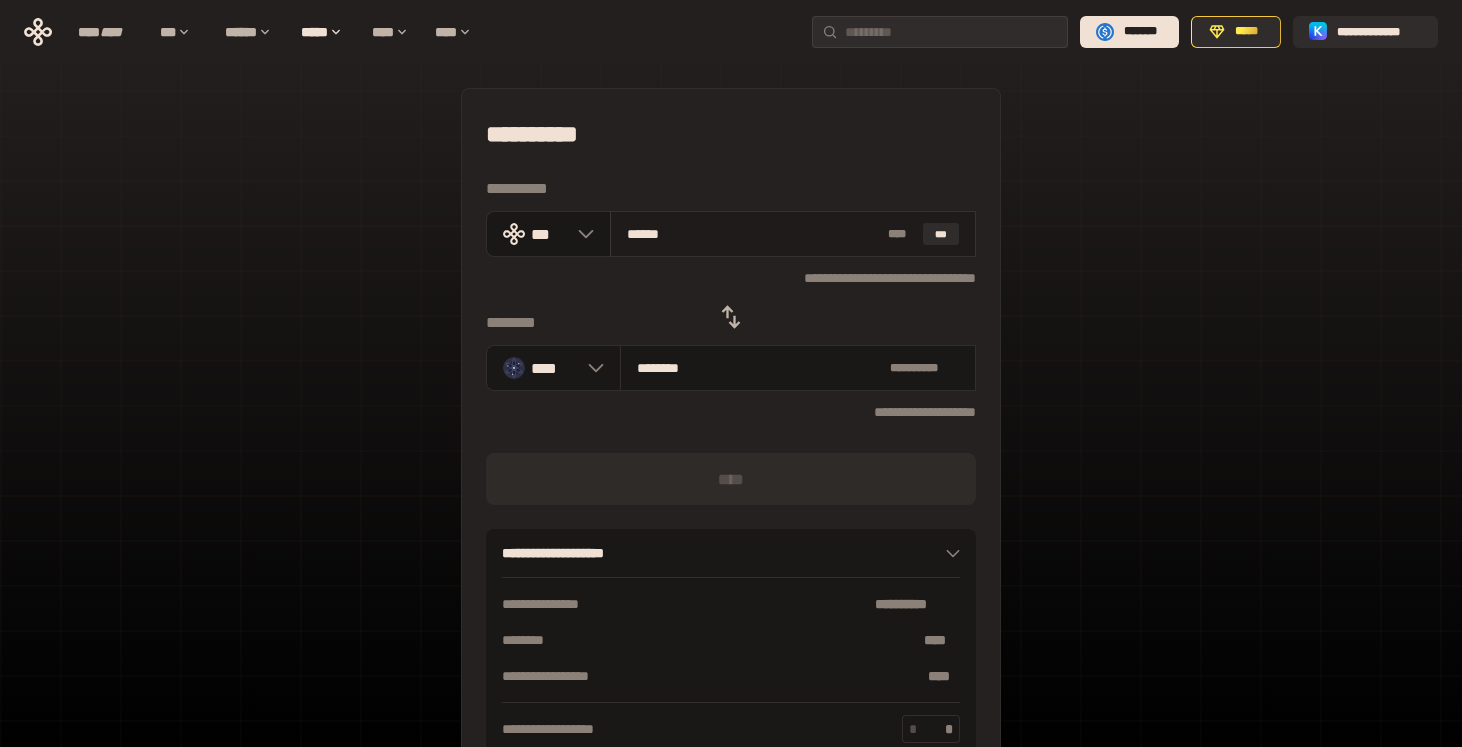 type on "********" 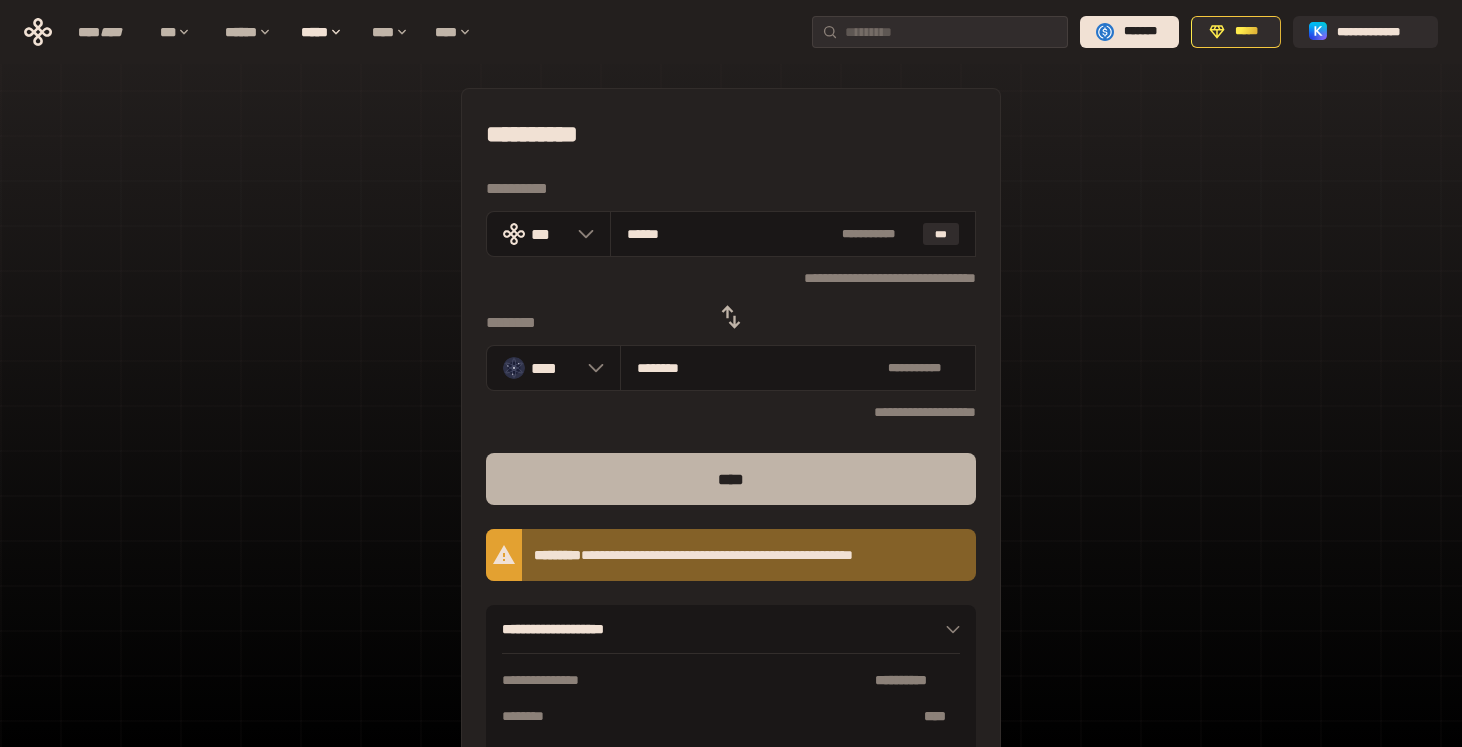 type on "******" 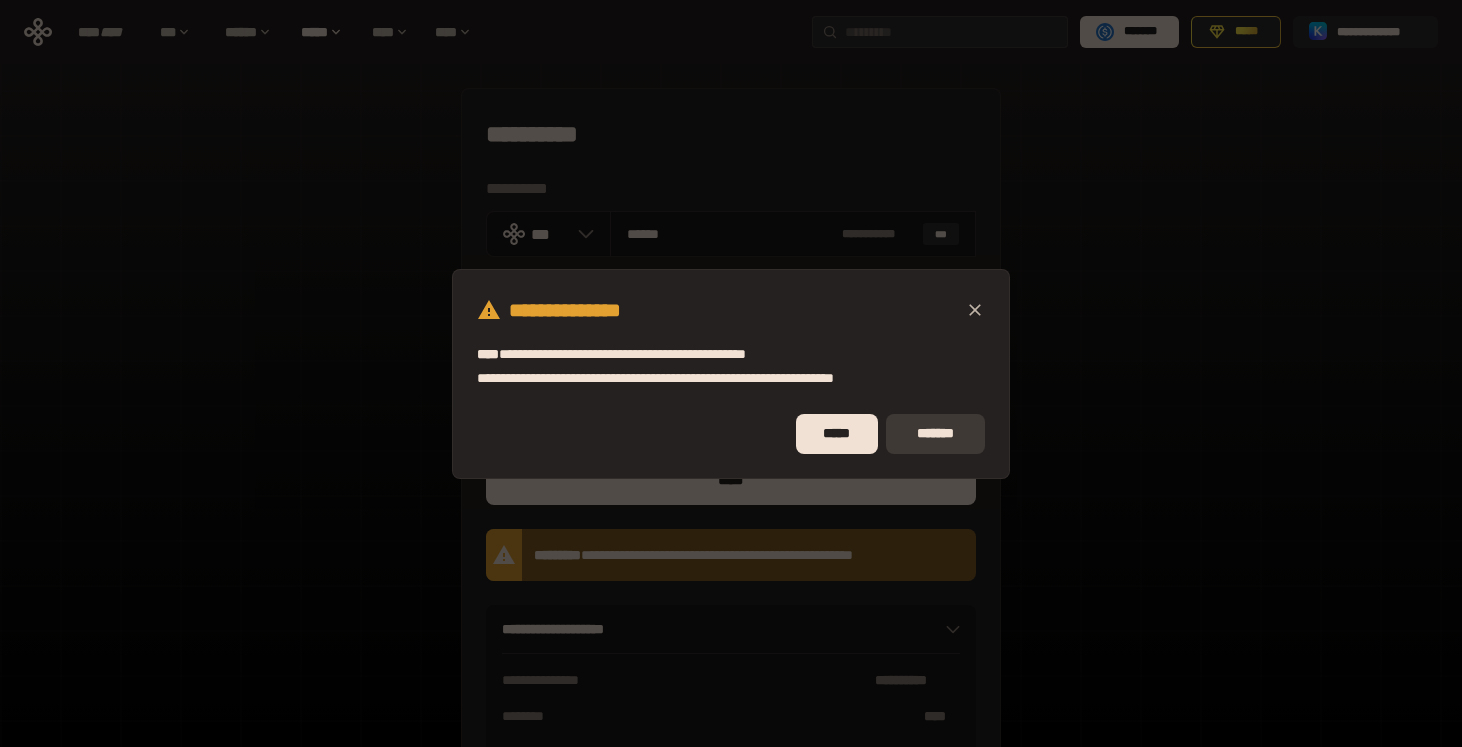 click on "*******" at bounding box center [935, 434] 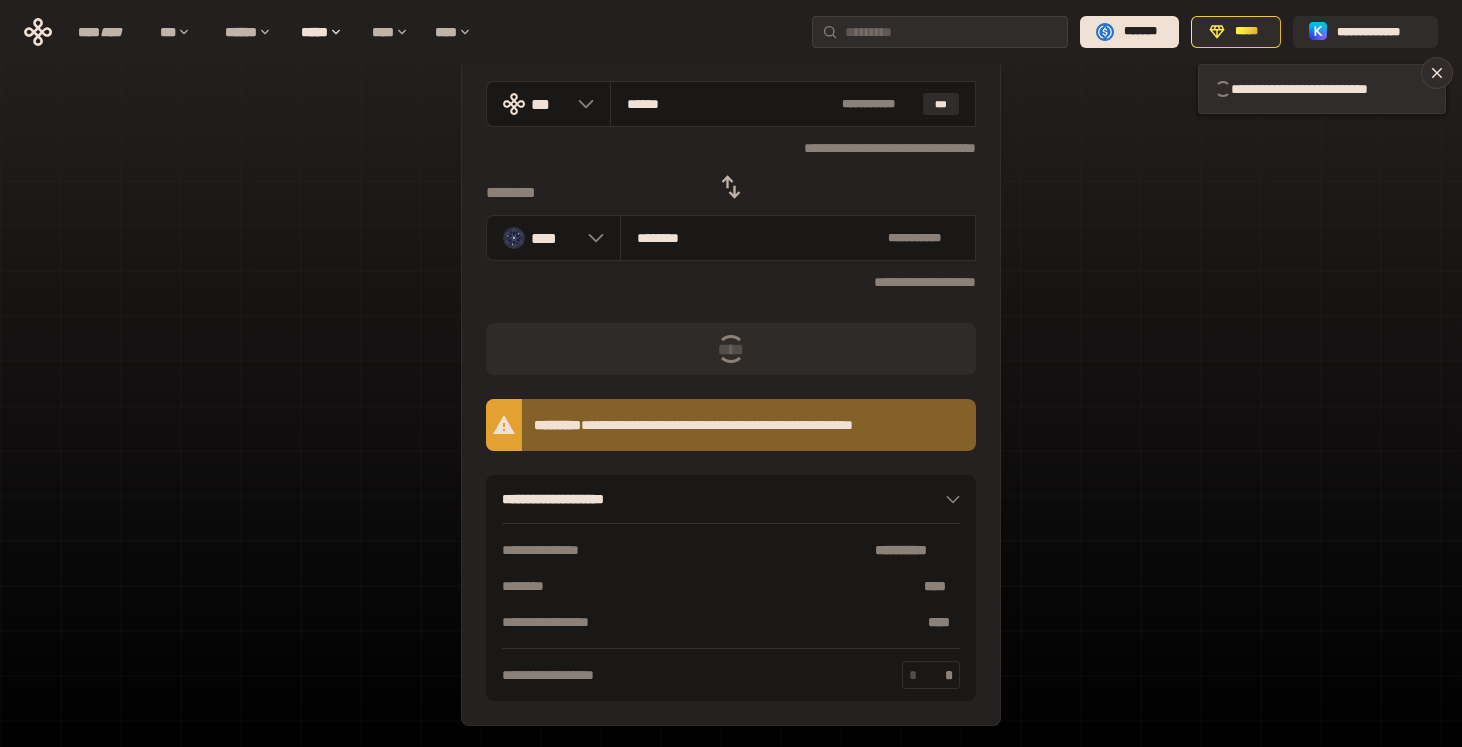 scroll, scrollTop: 201, scrollLeft: 0, axis: vertical 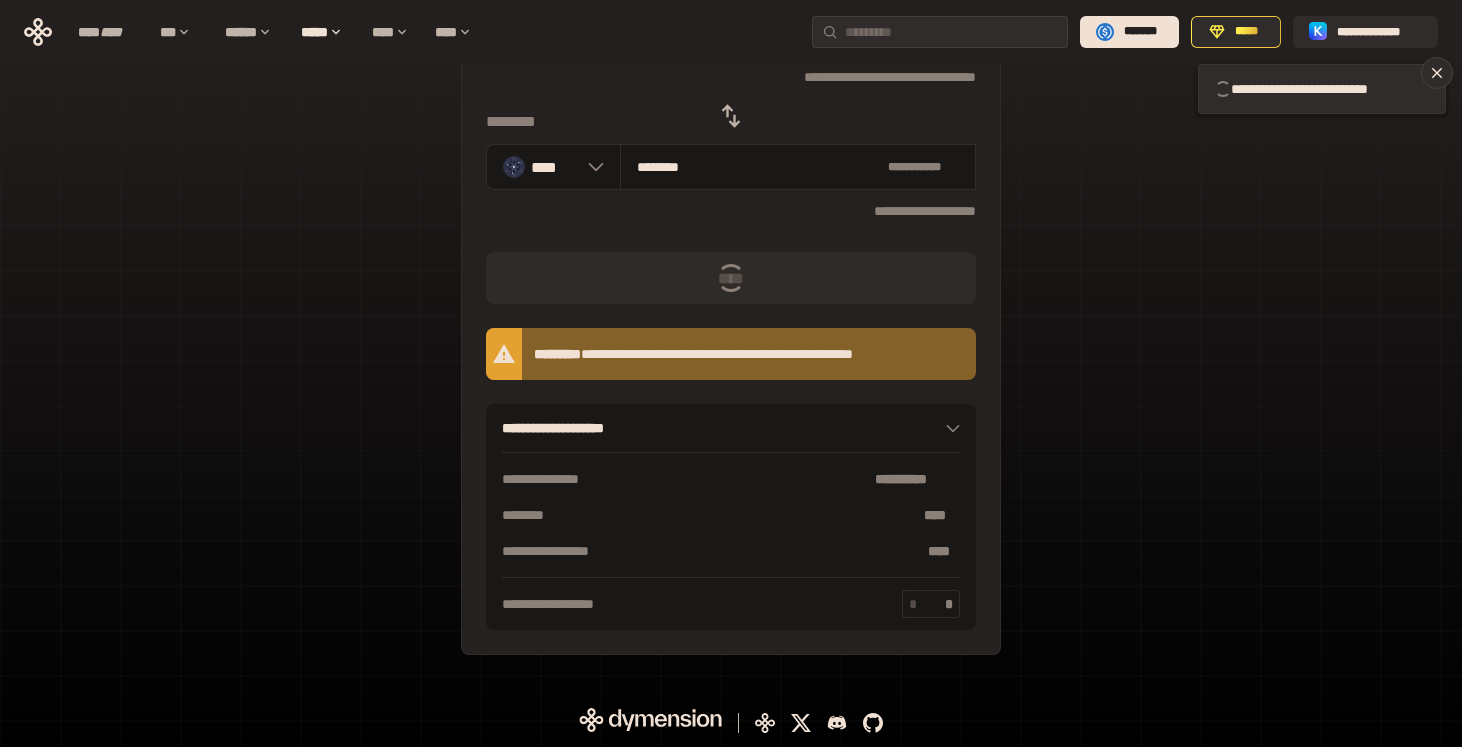type 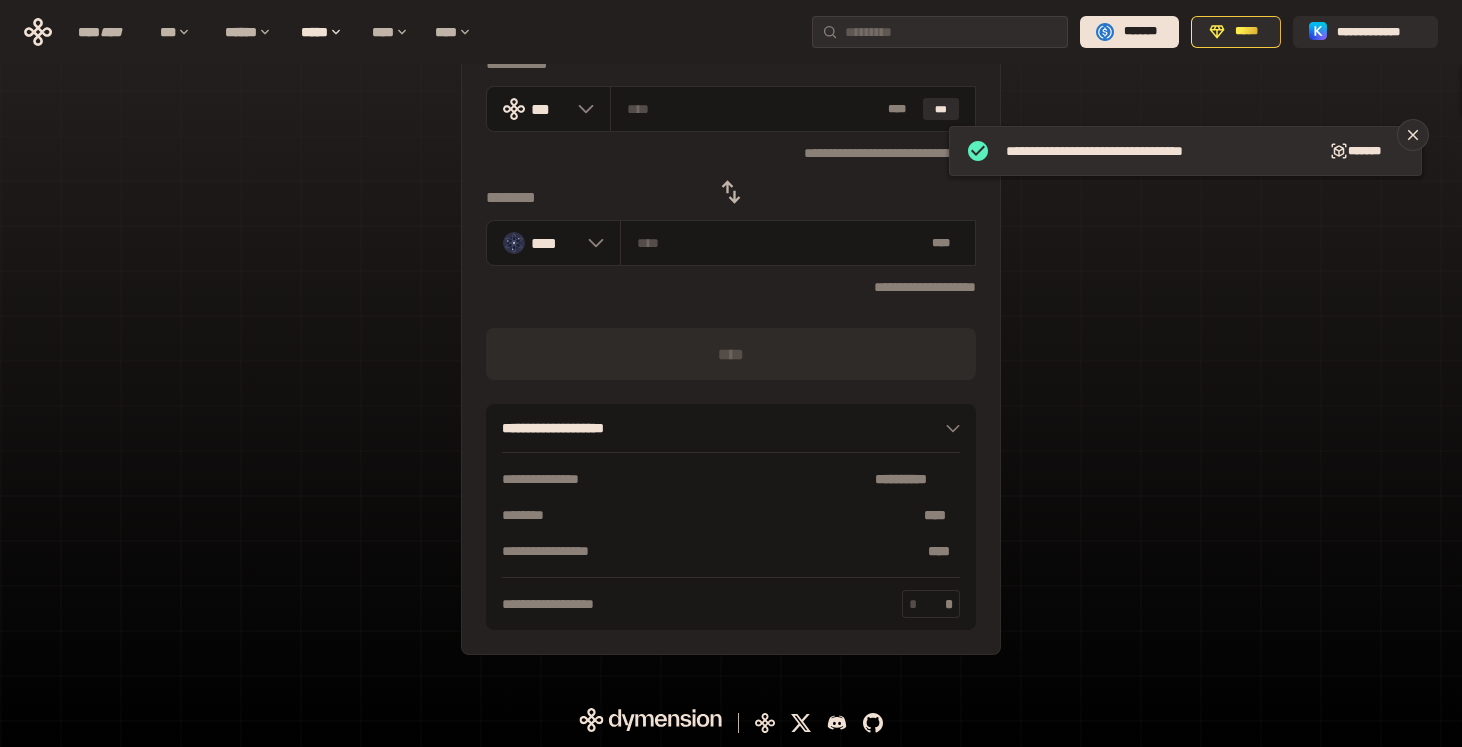scroll, scrollTop: 125, scrollLeft: 0, axis: vertical 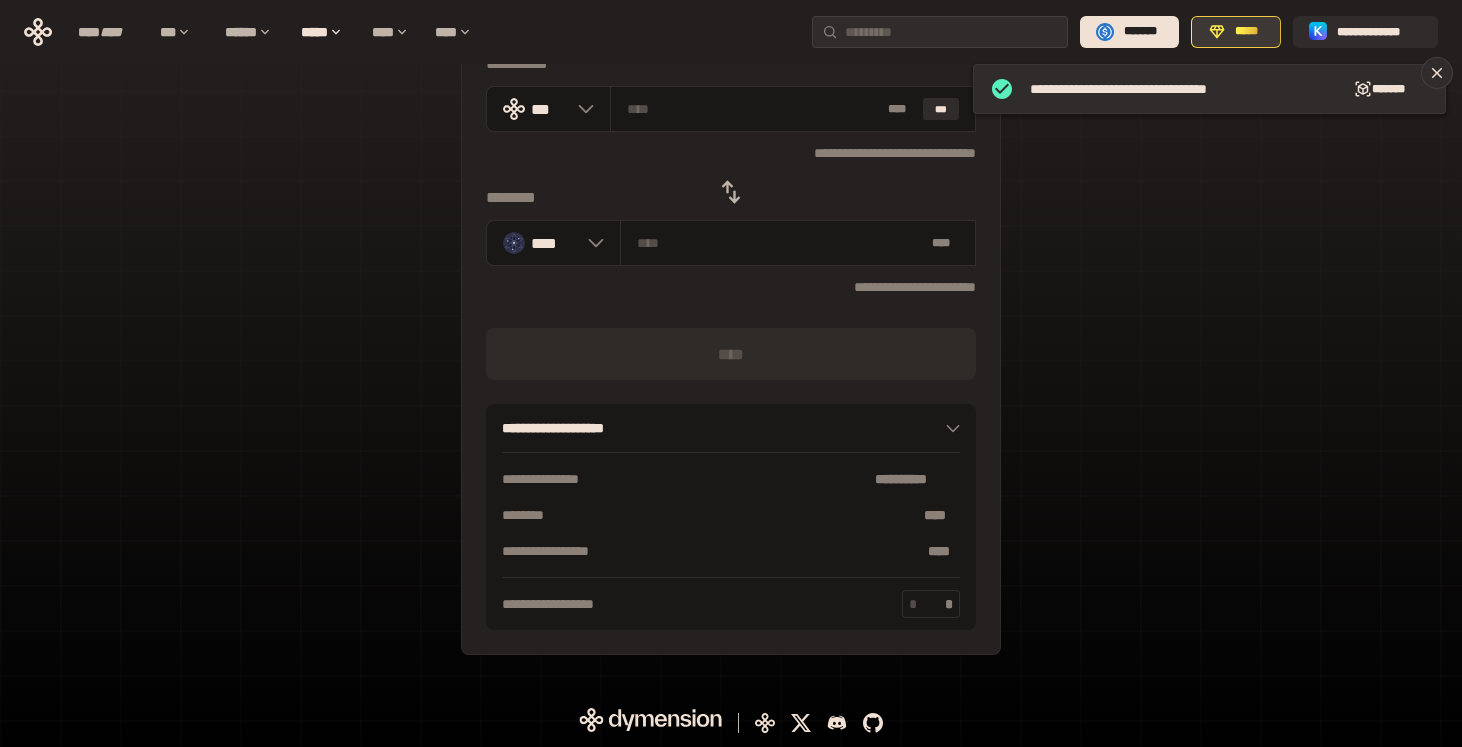 click on "*****" at bounding box center [1236, 32] 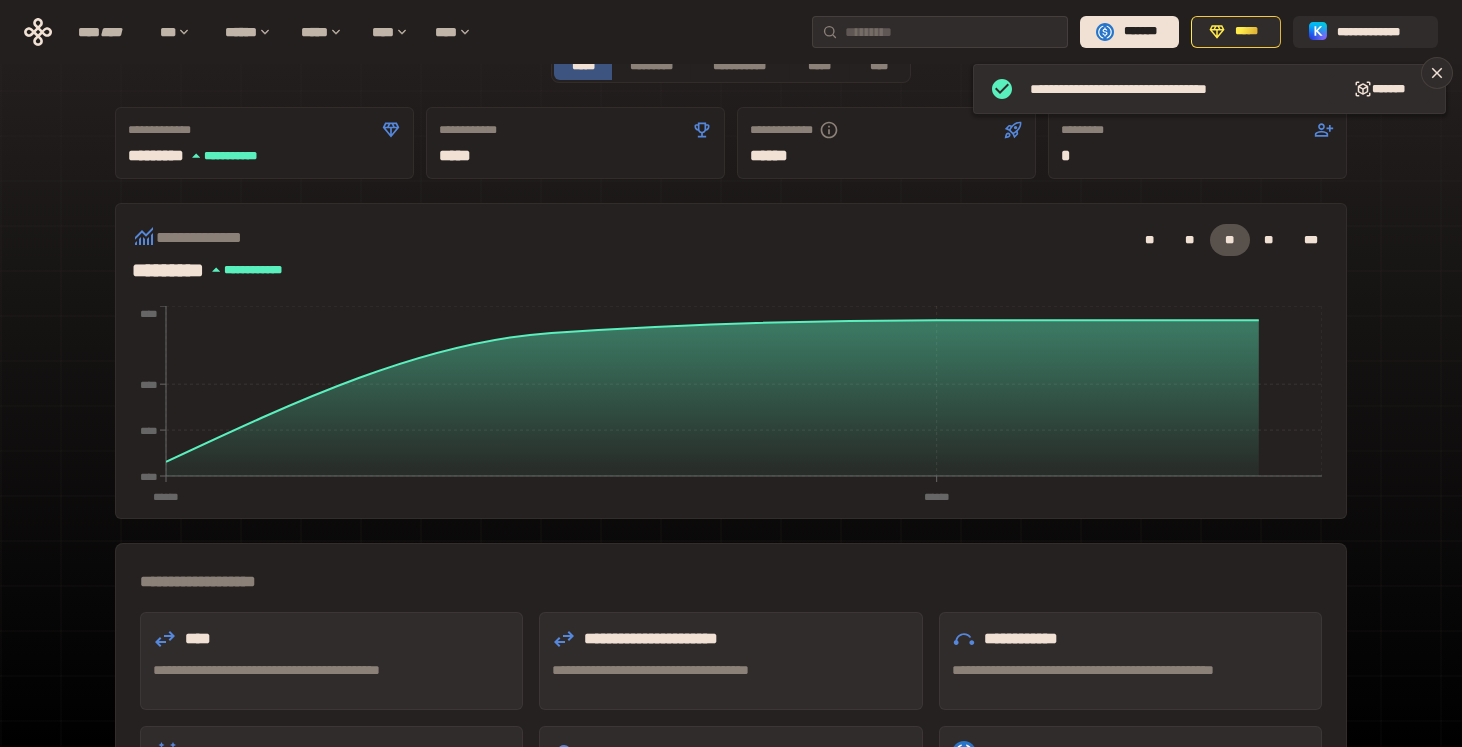 scroll, scrollTop: 0, scrollLeft: 0, axis: both 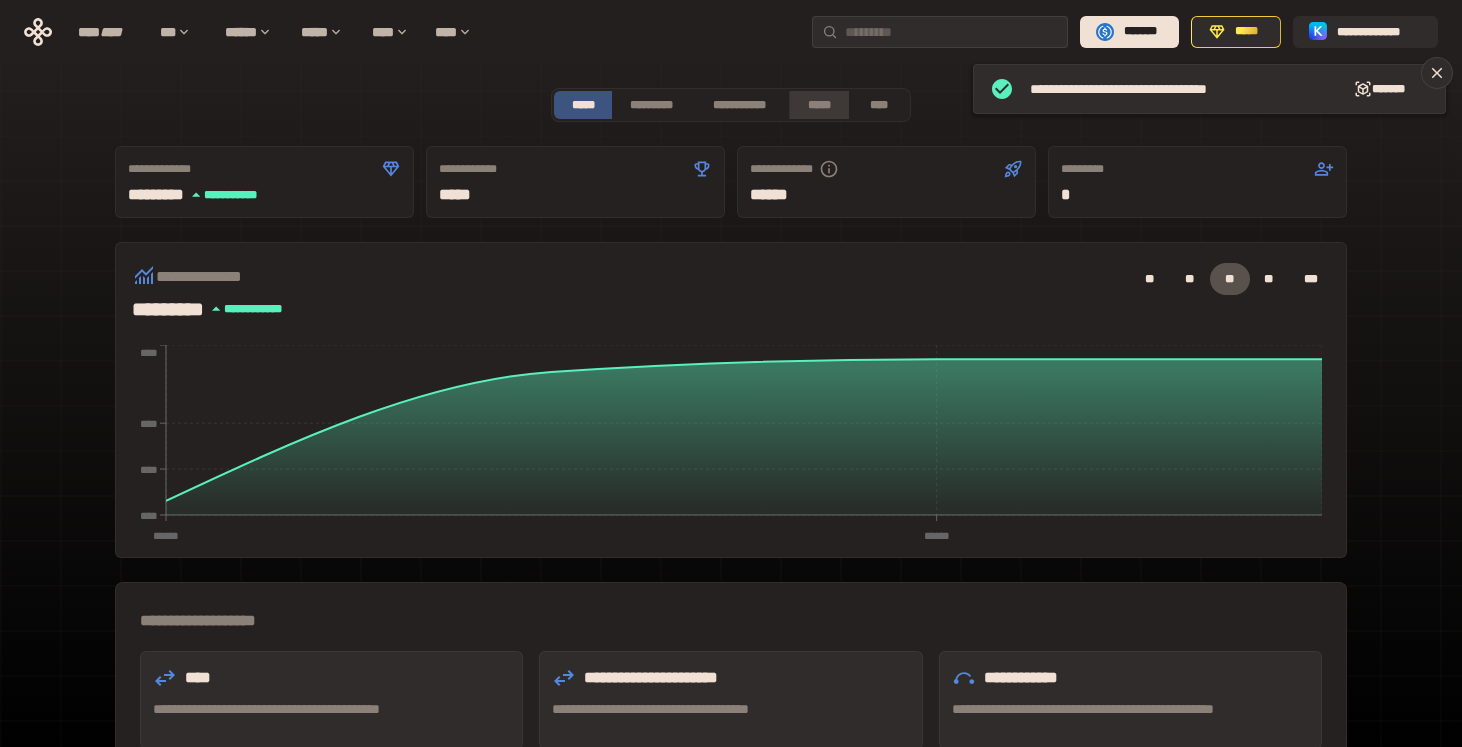 click on "*****" at bounding box center (818, 105) 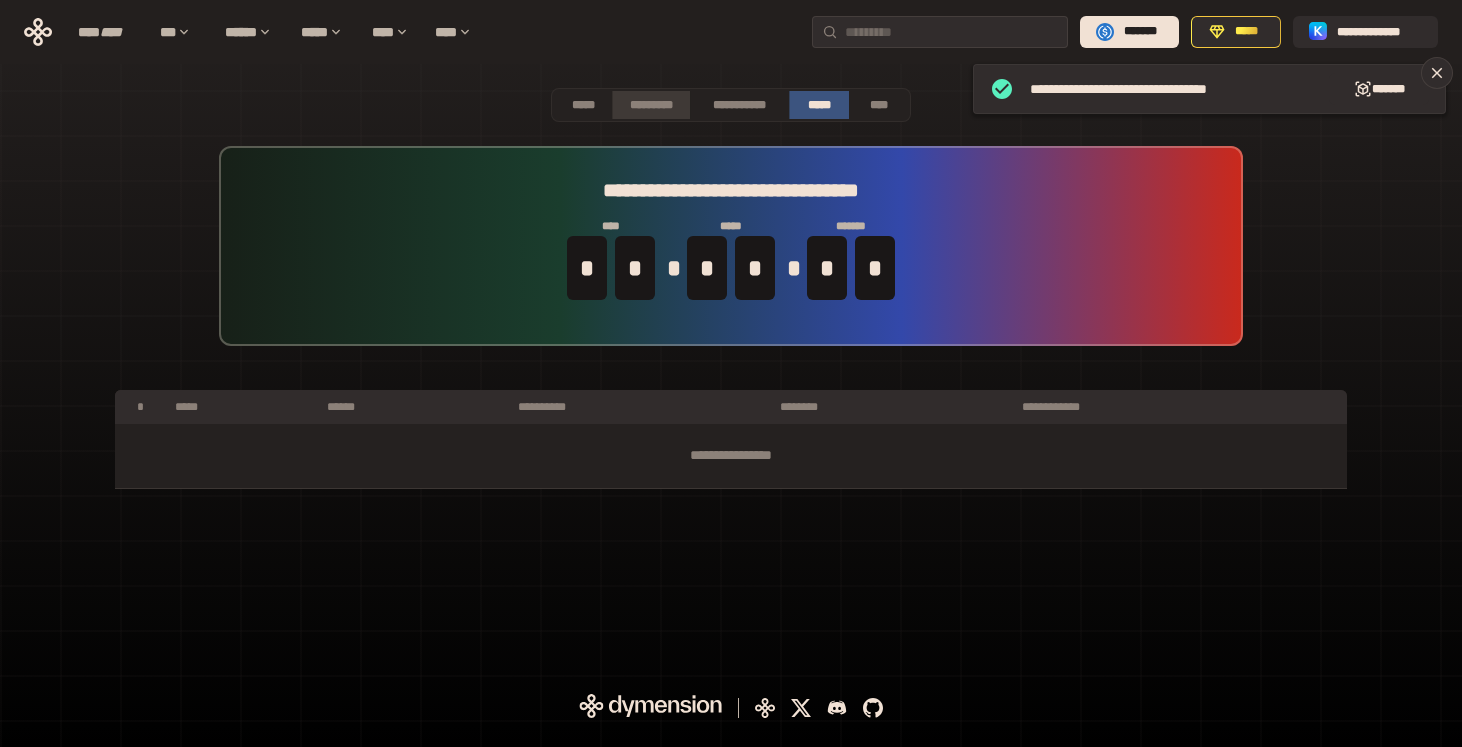 click on "*********" at bounding box center (650, 105) 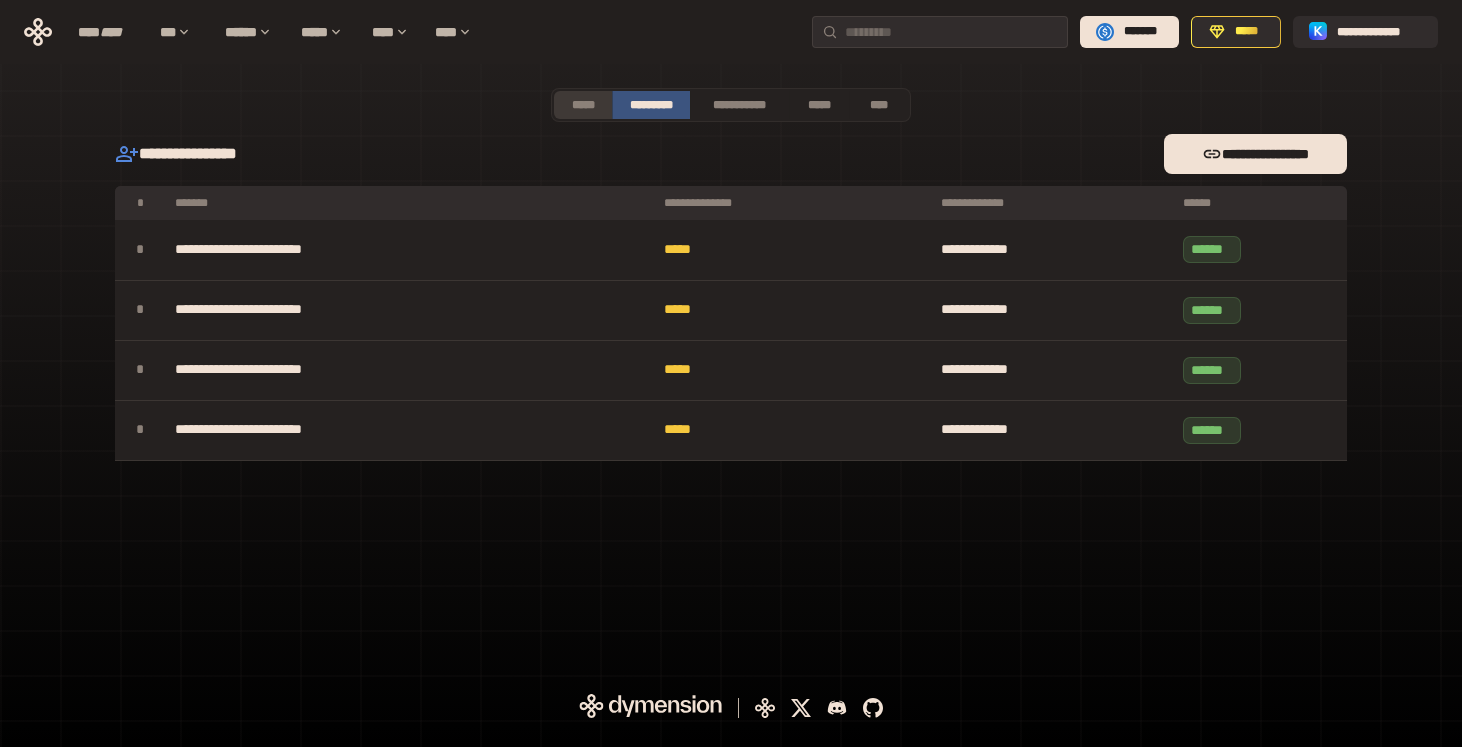 click on "*****" at bounding box center (583, 105) 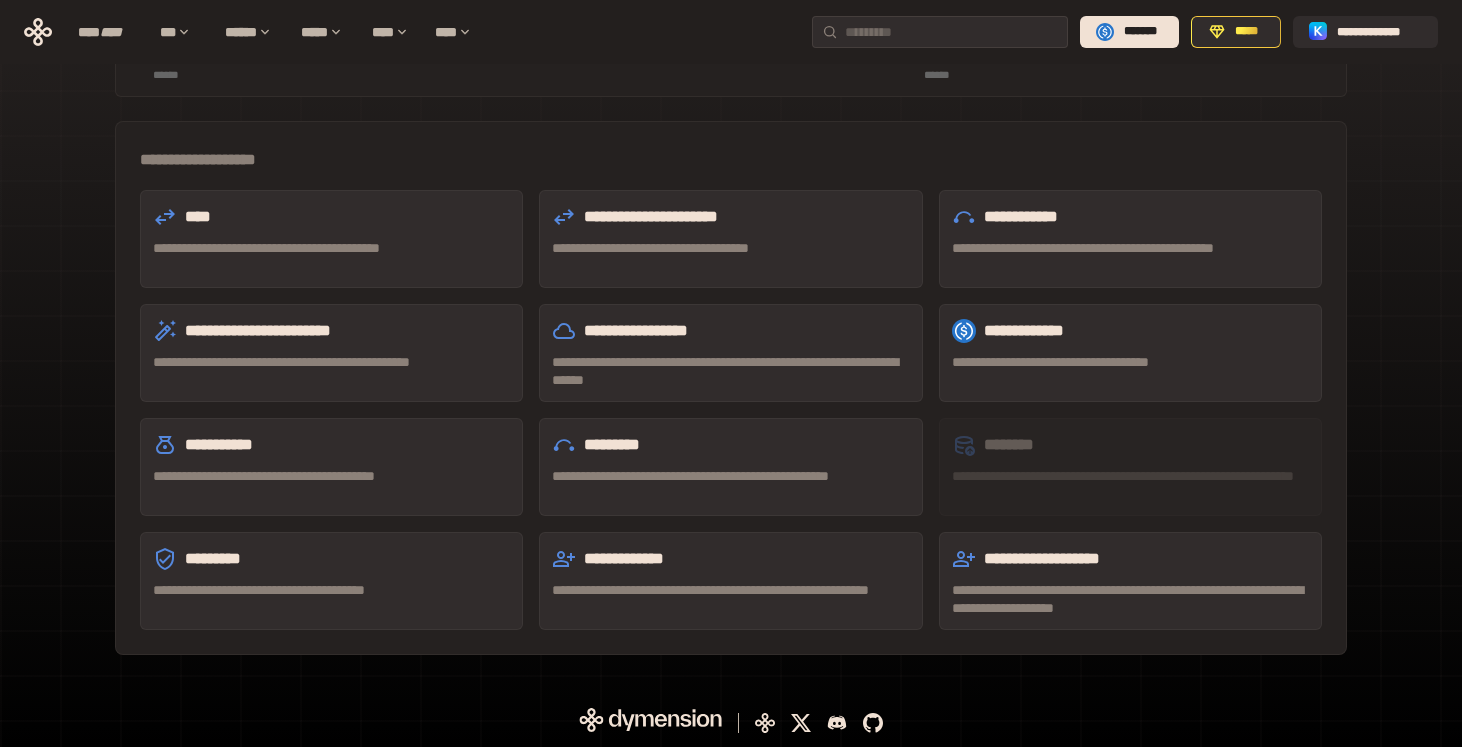 scroll, scrollTop: 0, scrollLeft: 0, axis: both 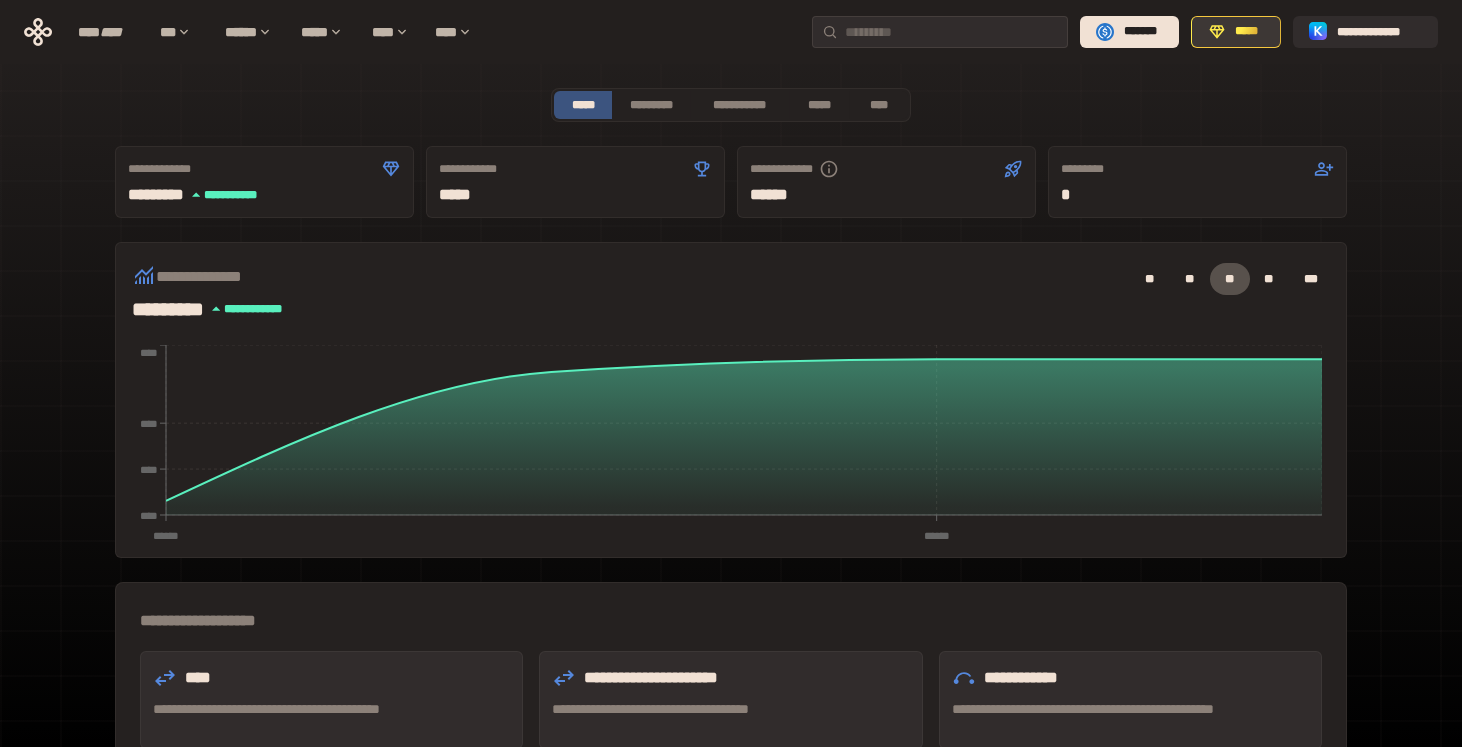 click on "*****" at bounding box center [1247, 32] 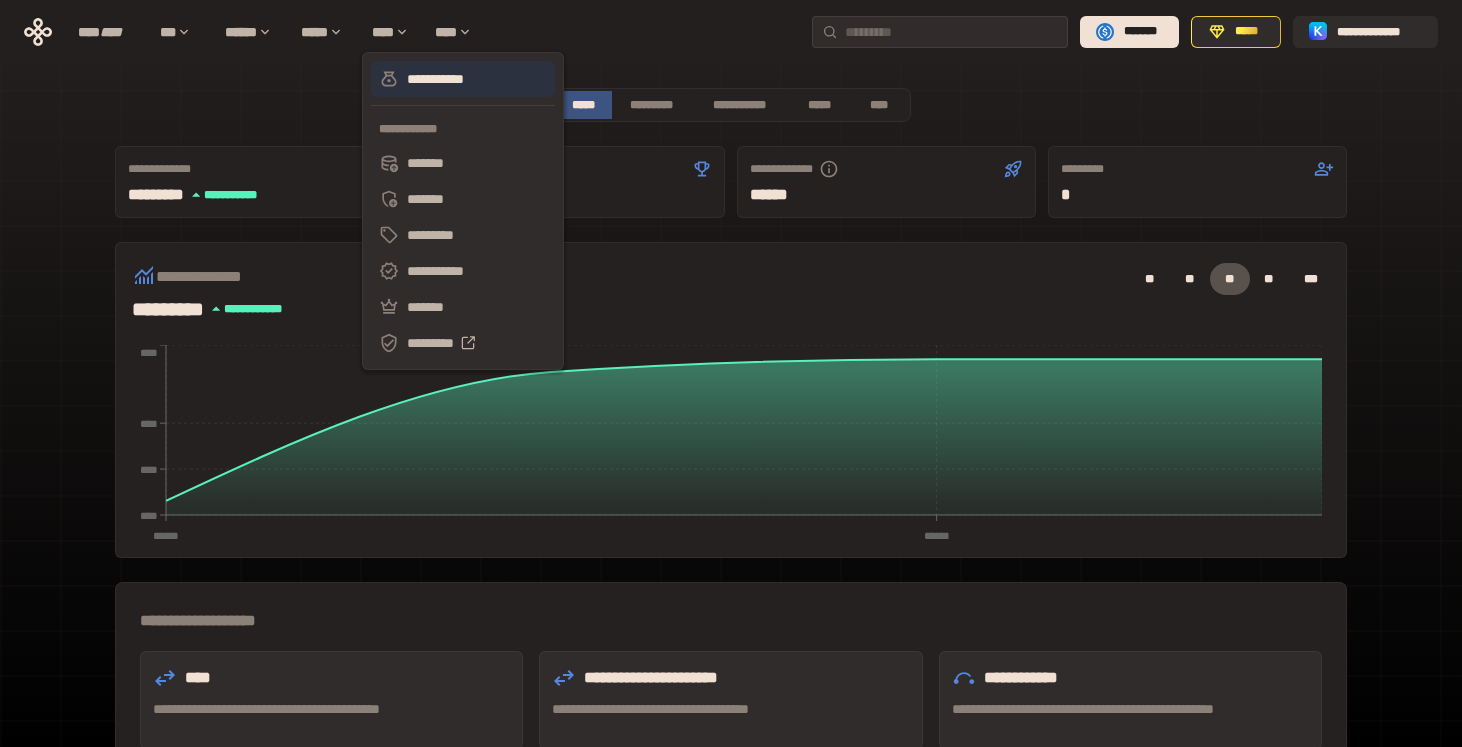 click on "**********" at bounding box center [463, 79] 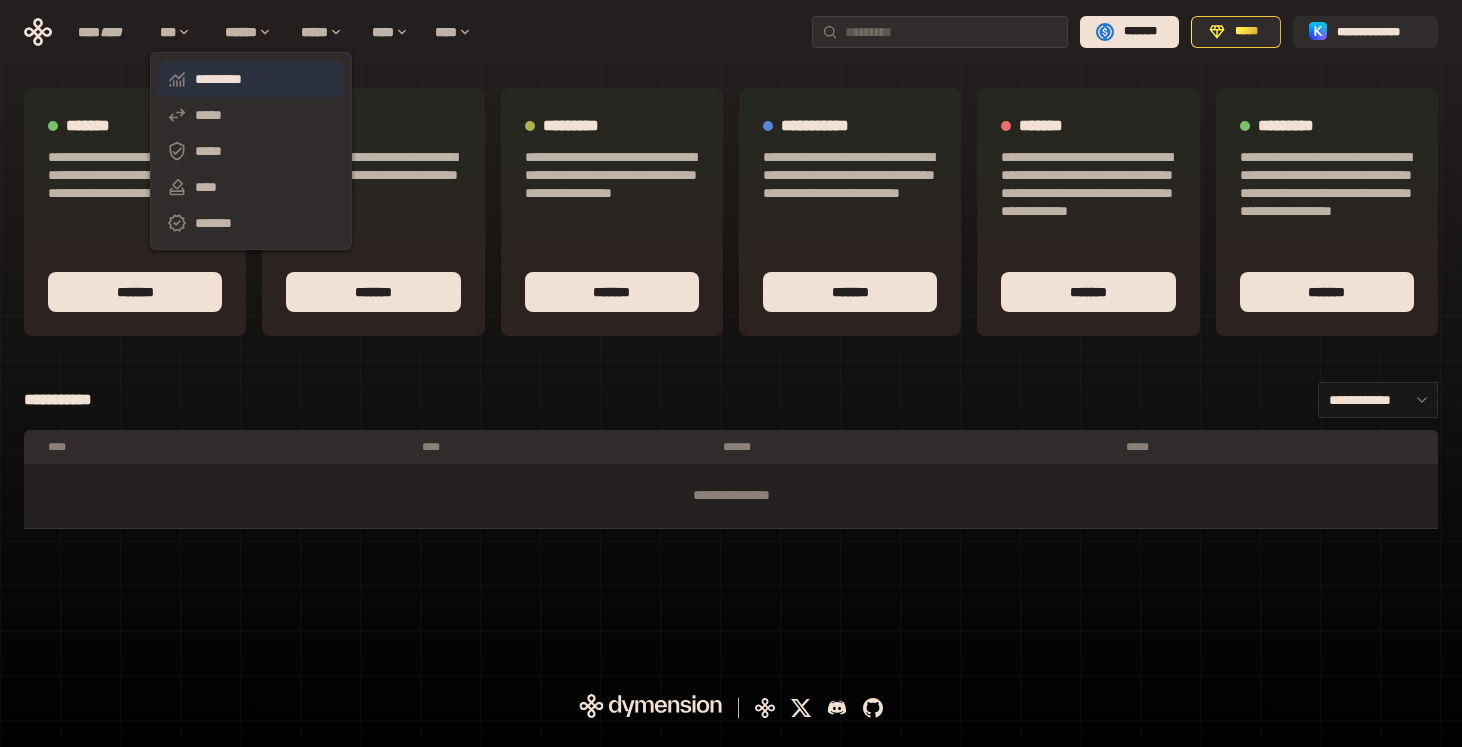 click on "*********" at bounding box center (251, 79) 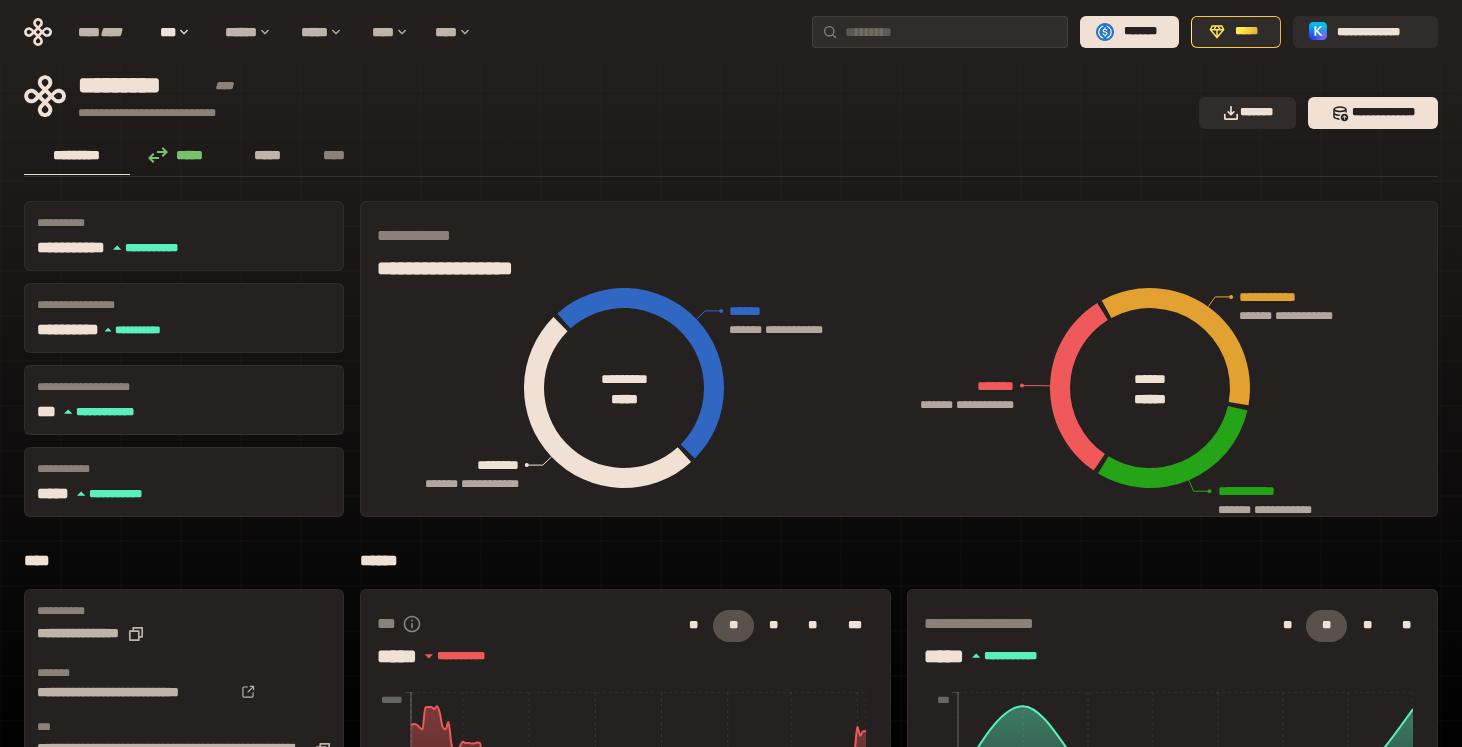 click on "*****" at bounding box center (267, 155) 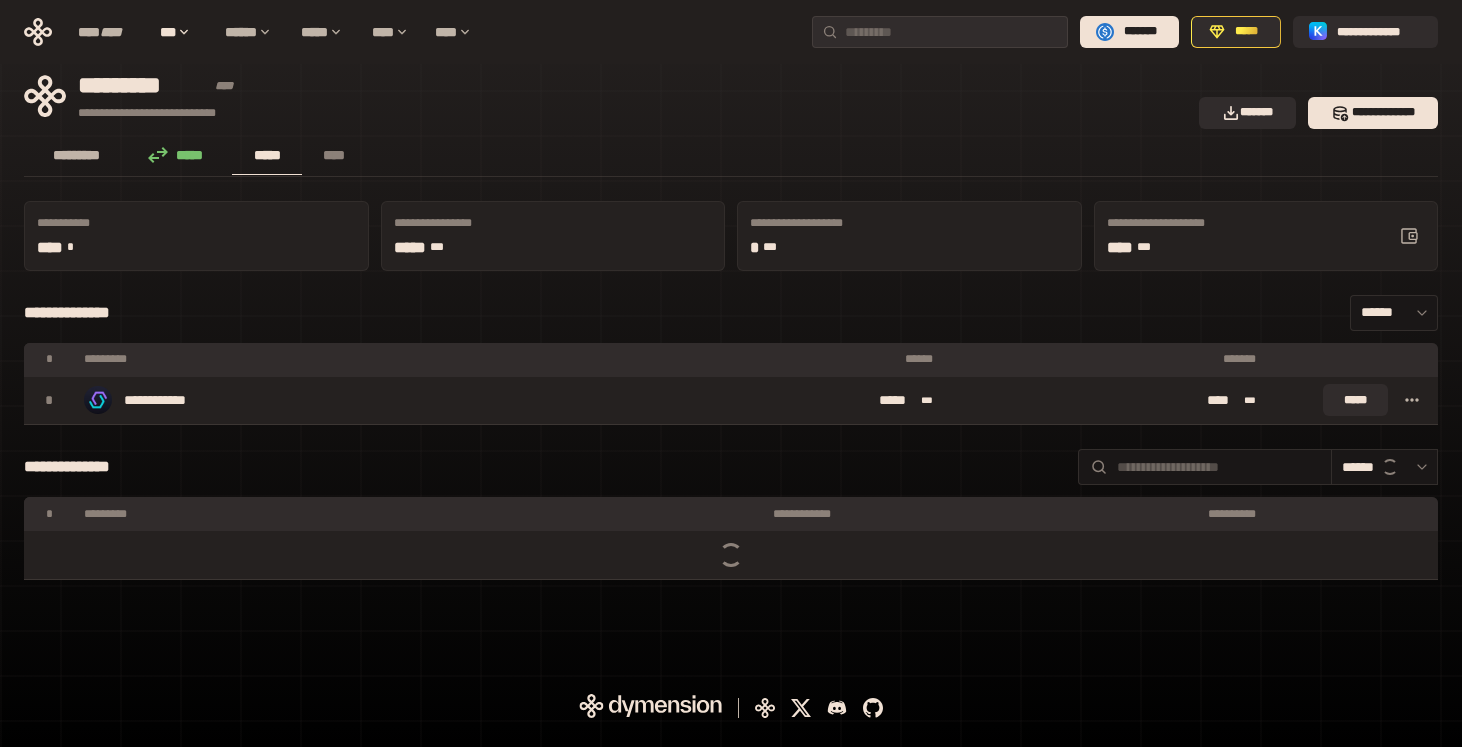 click on "*********" at bounding box center (77, 156) 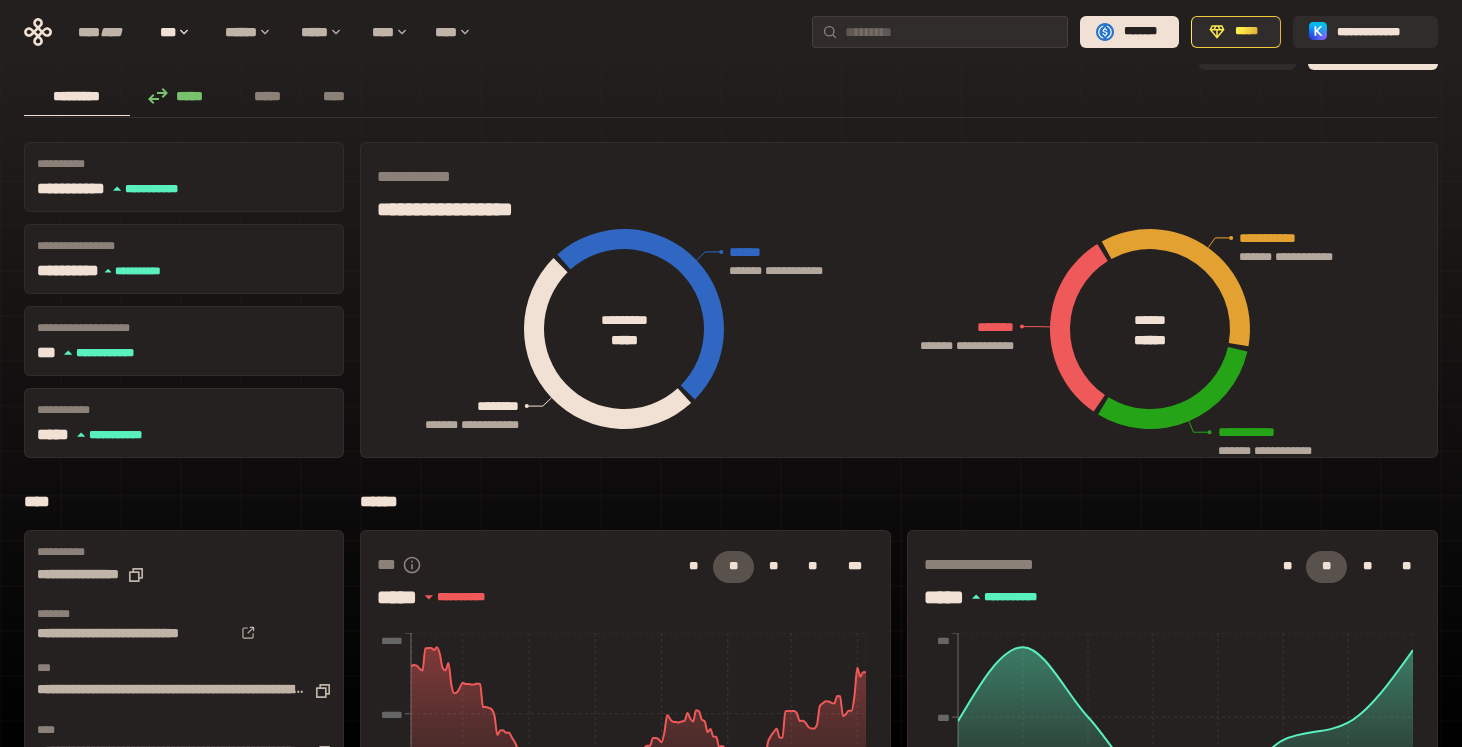 scroll, scrollTop: 0, scrollLeft: 0, axis: both 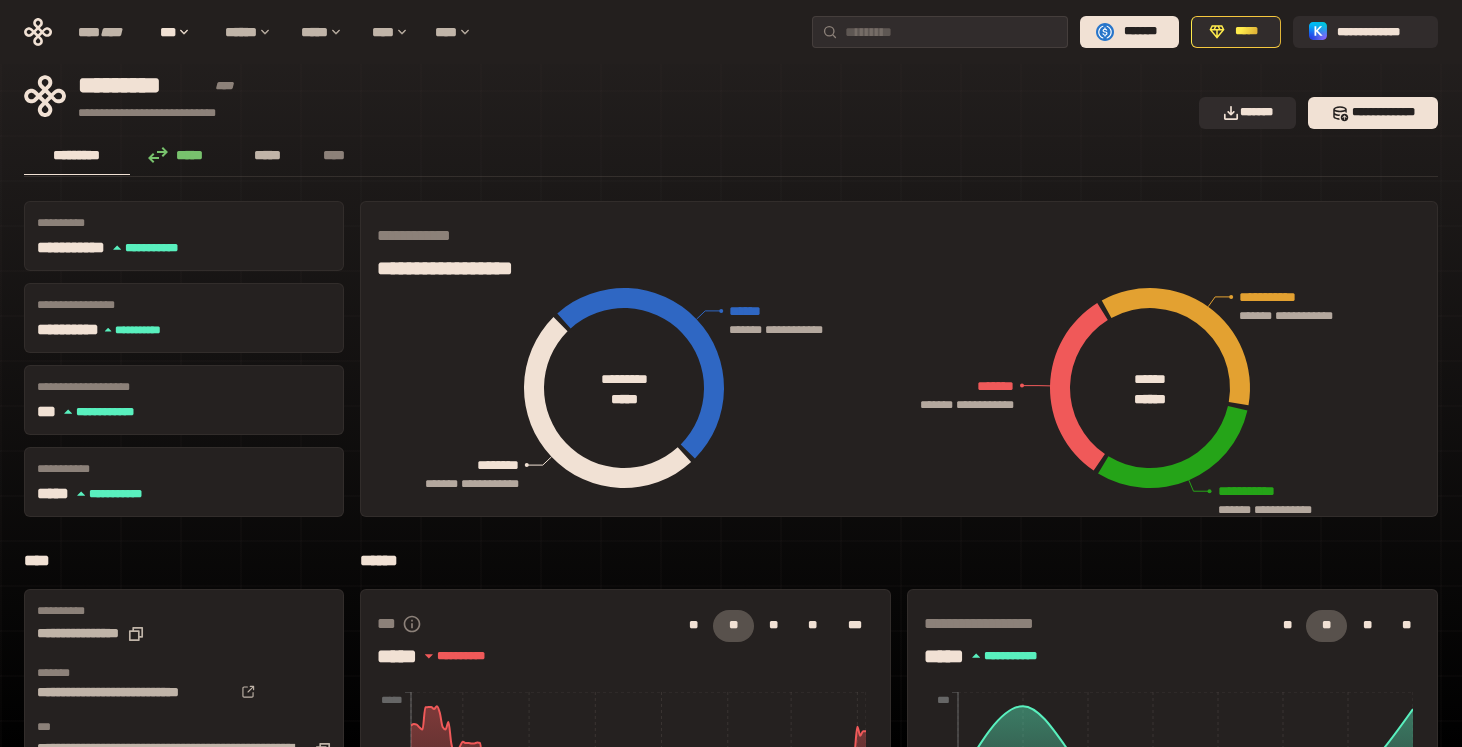 click on "*****" at bounding box center [267, 156] 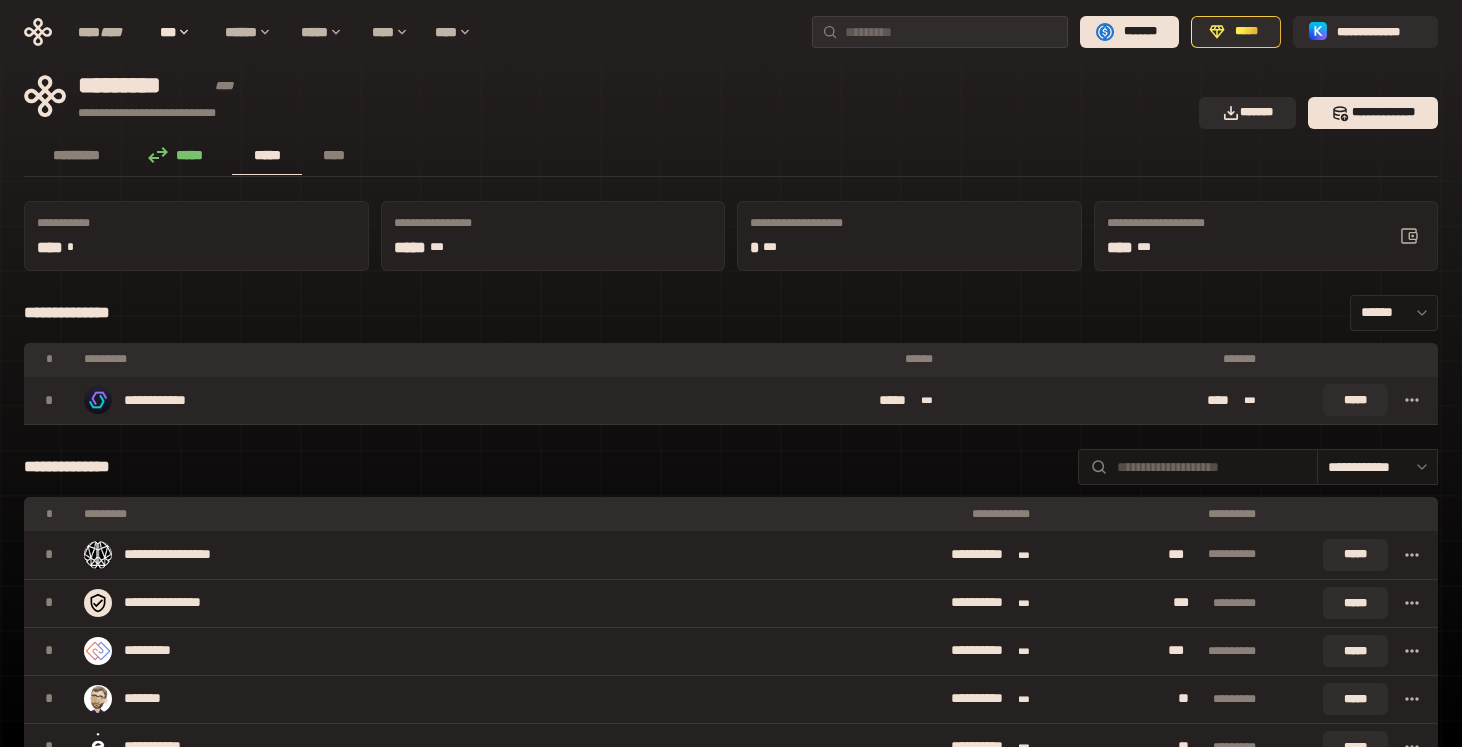 click 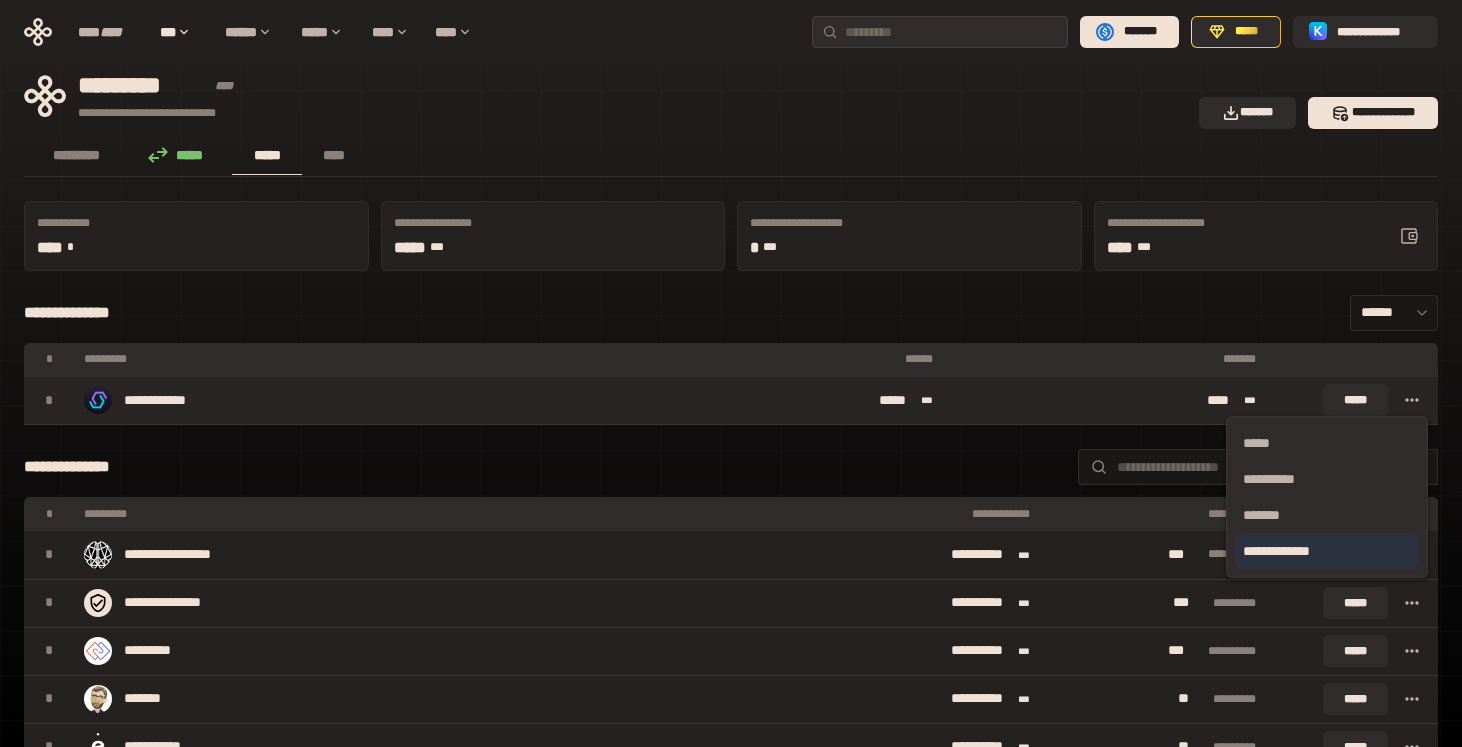 click on "**********" at bounding box center [1327, 551] 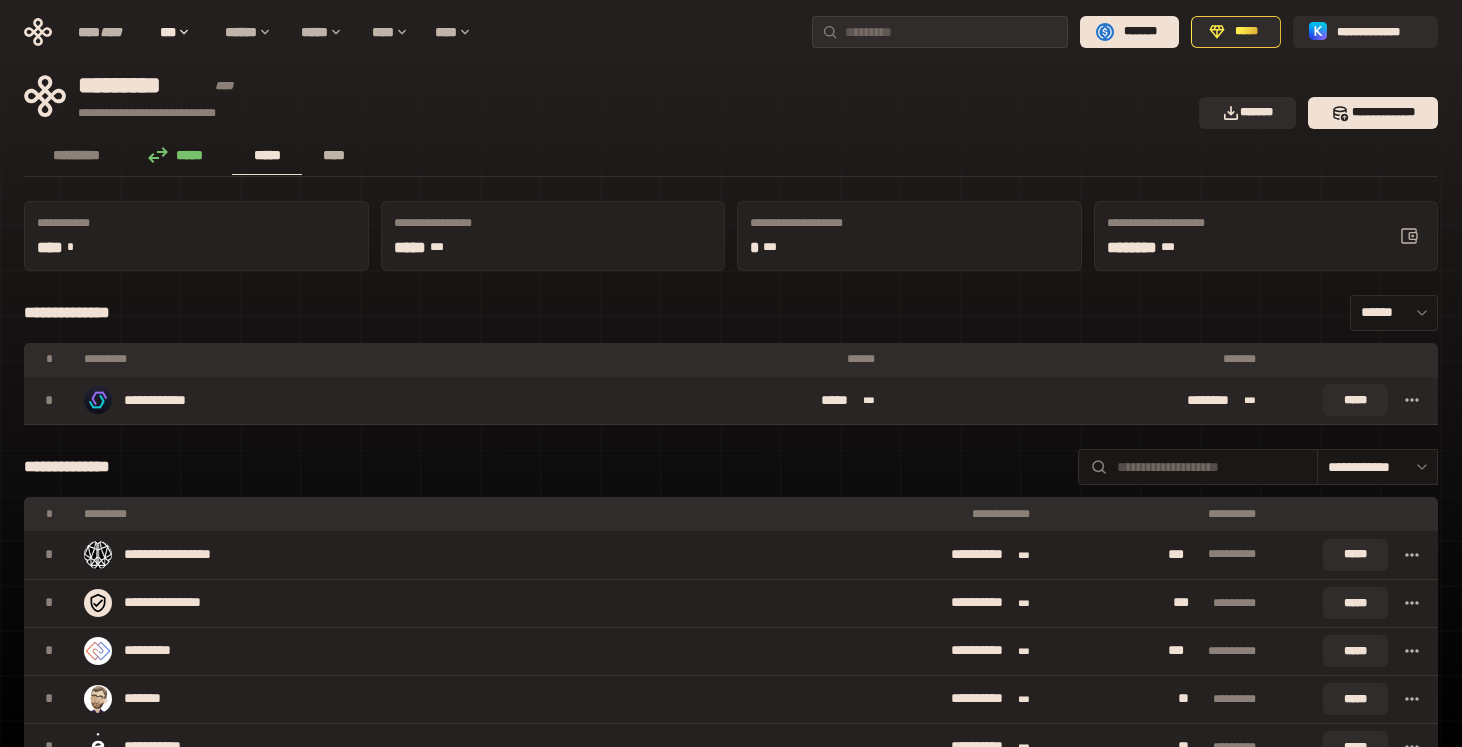 click on "****" at bounding box center (333, 155) 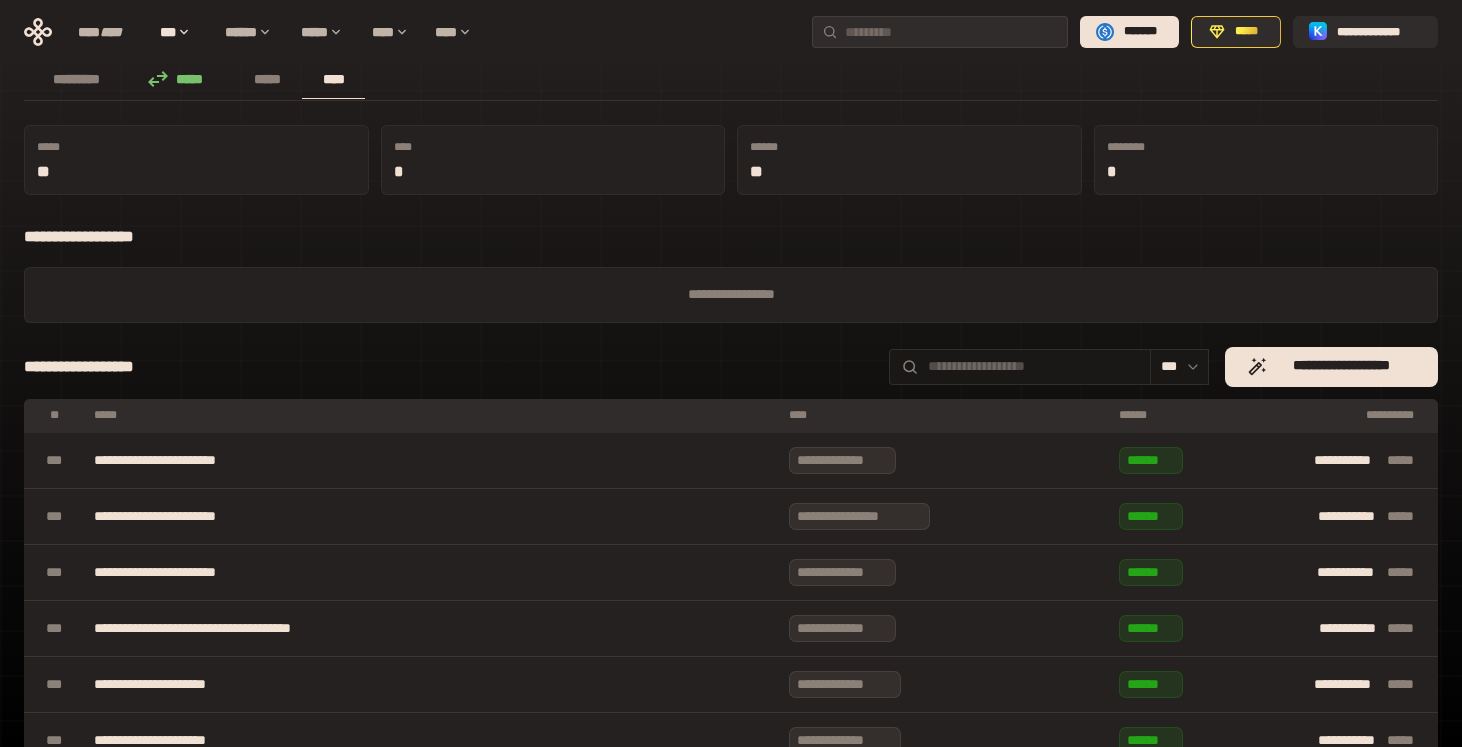 scroll, scrollTop: 0, scrollLeft: 0, axis: both 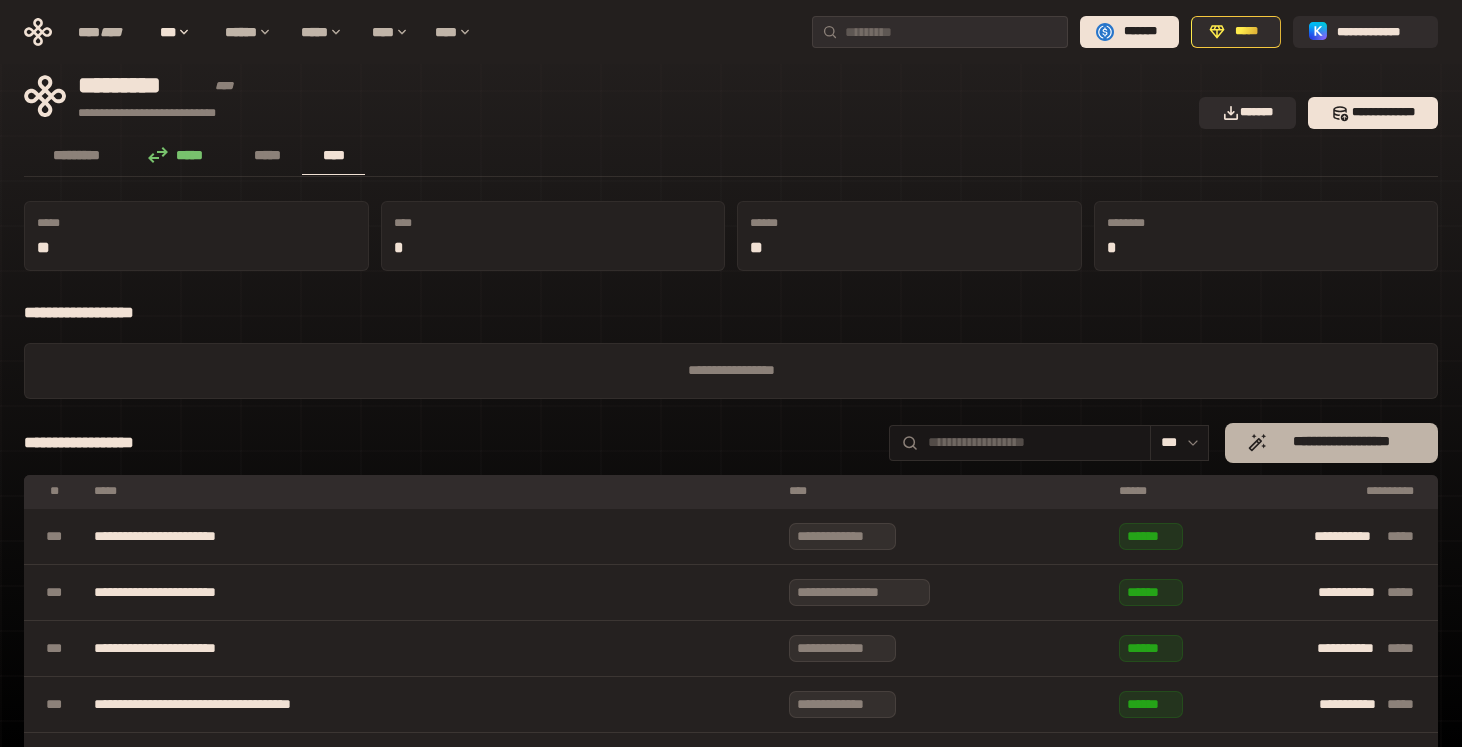 click on "**********" at bounding box center [1341, 442] 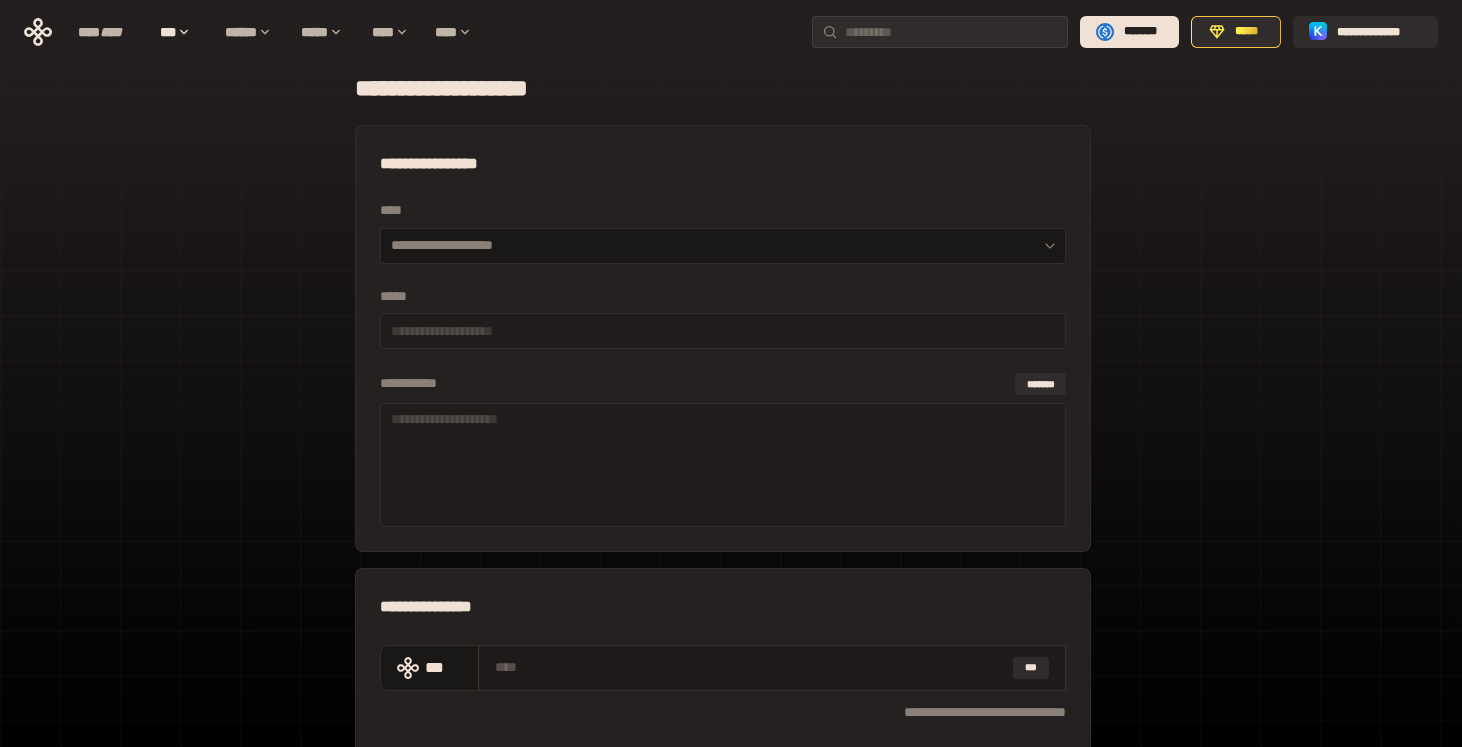scroll, scrollTop: 0, scrollLeft: 0, axis: both 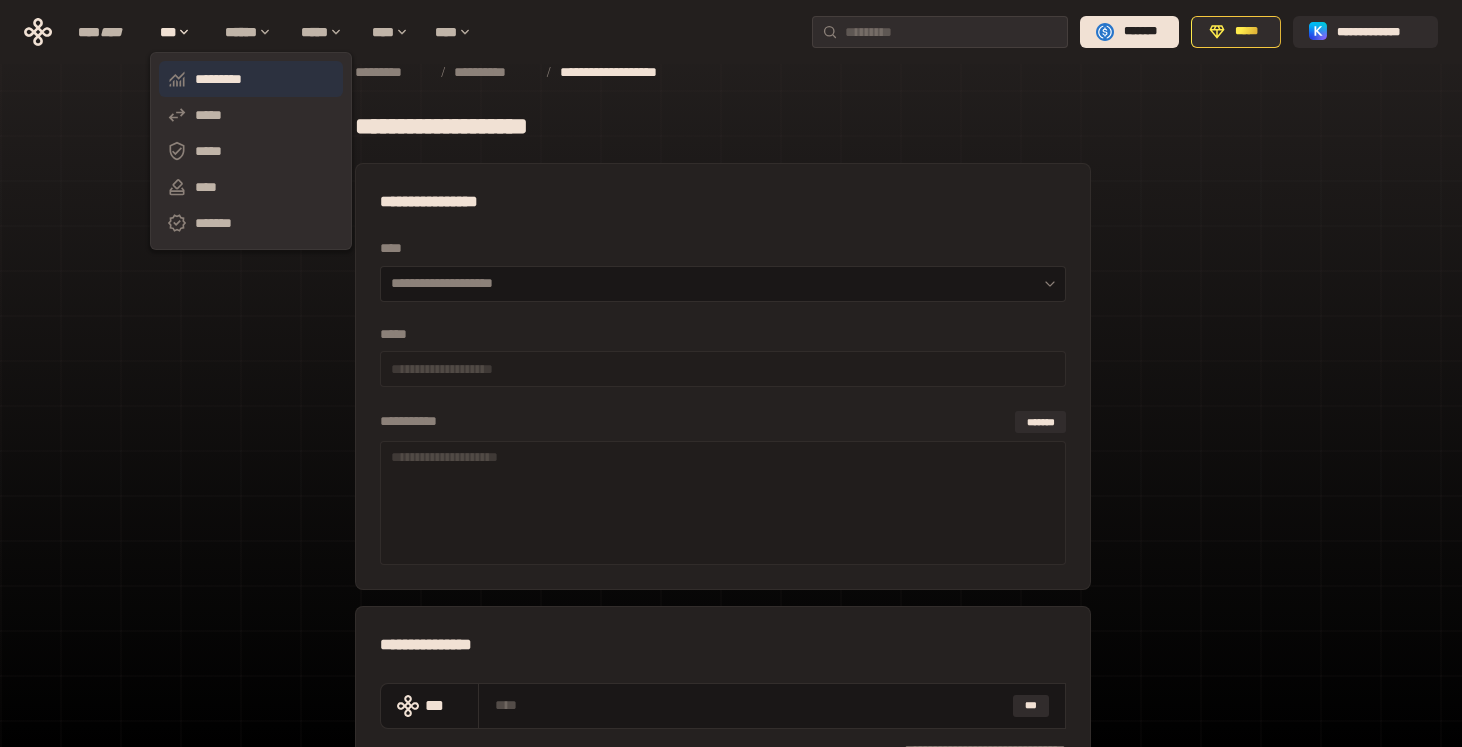 click on "*********" at bounding box center [251, 79] 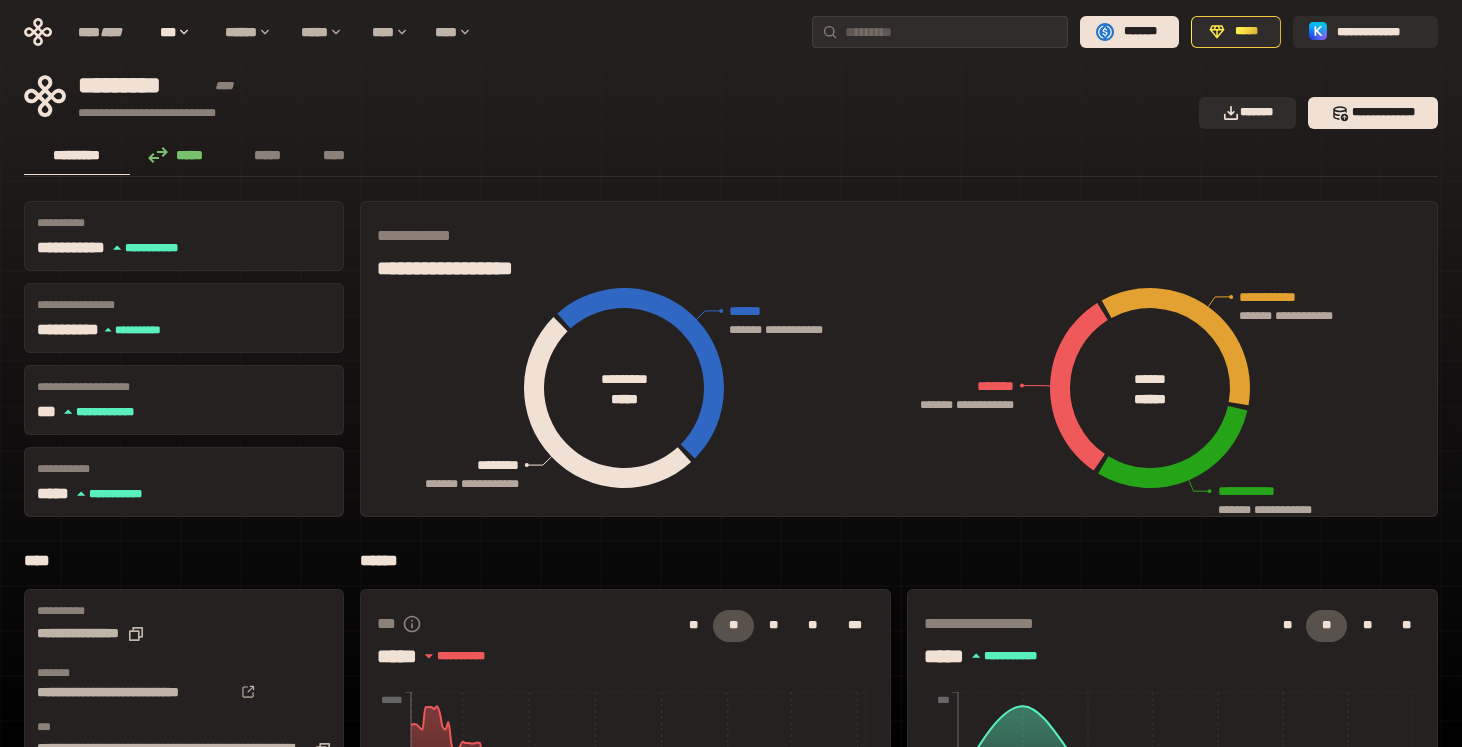 click on "*****" at bounding box center (181, 155) 